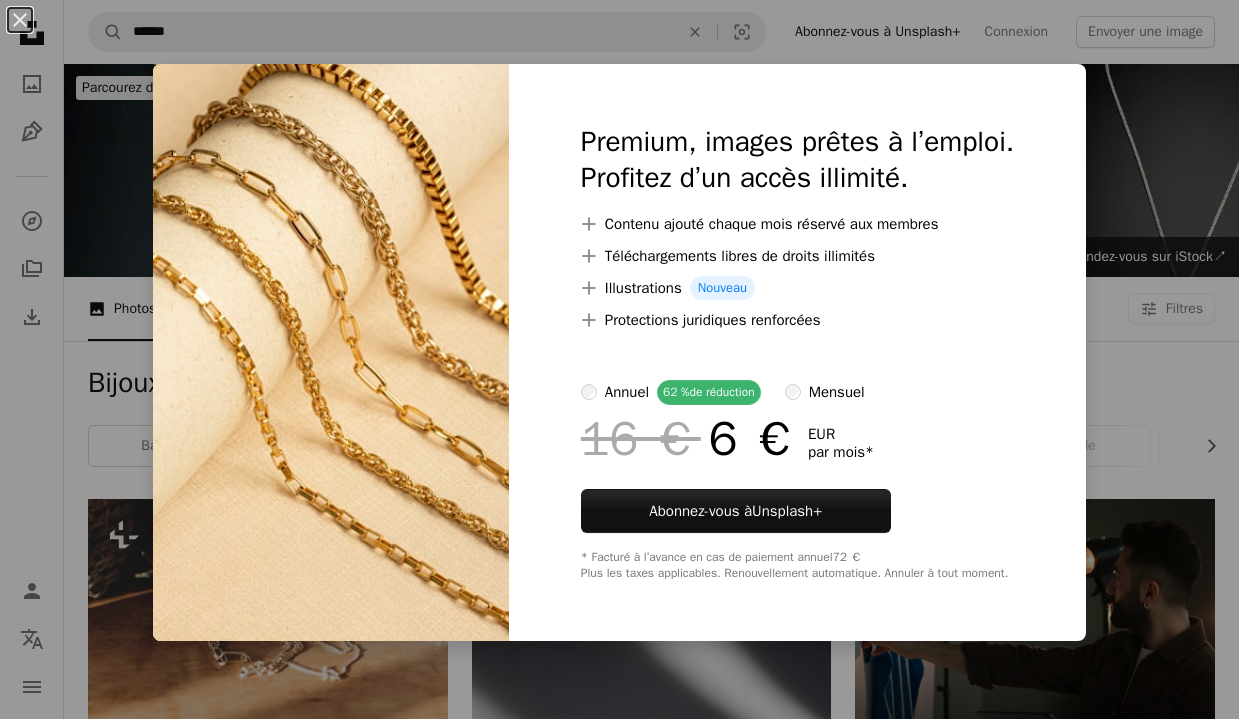scroll, scrollTop: 1409, scrollLeft: 0, axis: vertical 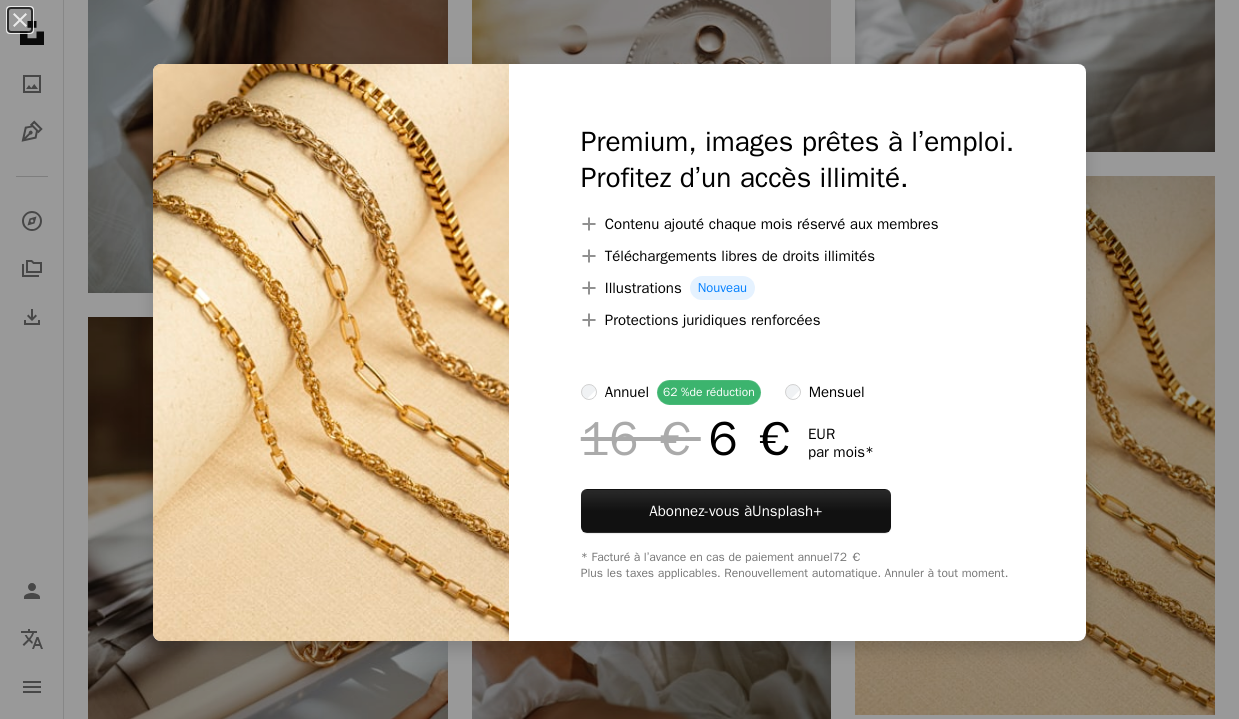 click on "An X shape Premium, images prêtes à l’emploi. Profitez d’un accès illimité. A plus sign Contenu ajouté chaque mois réservé aux membres A plus sign Téléchargements libres de droits illimités A plus sign Illustrations  Nouveau A plus sign Protections juridiques renforcées annuel 62 %  de réduction mensuel 16 €   6 € EUR par mois * Abonnez-vous à  Unsplash+ * Facturé à l’avance en cas de paiement annuel  72 € Plus les taxes applicables. Renouvellement automatique. Annuler à tout moment." at bounding box center [619, 359] 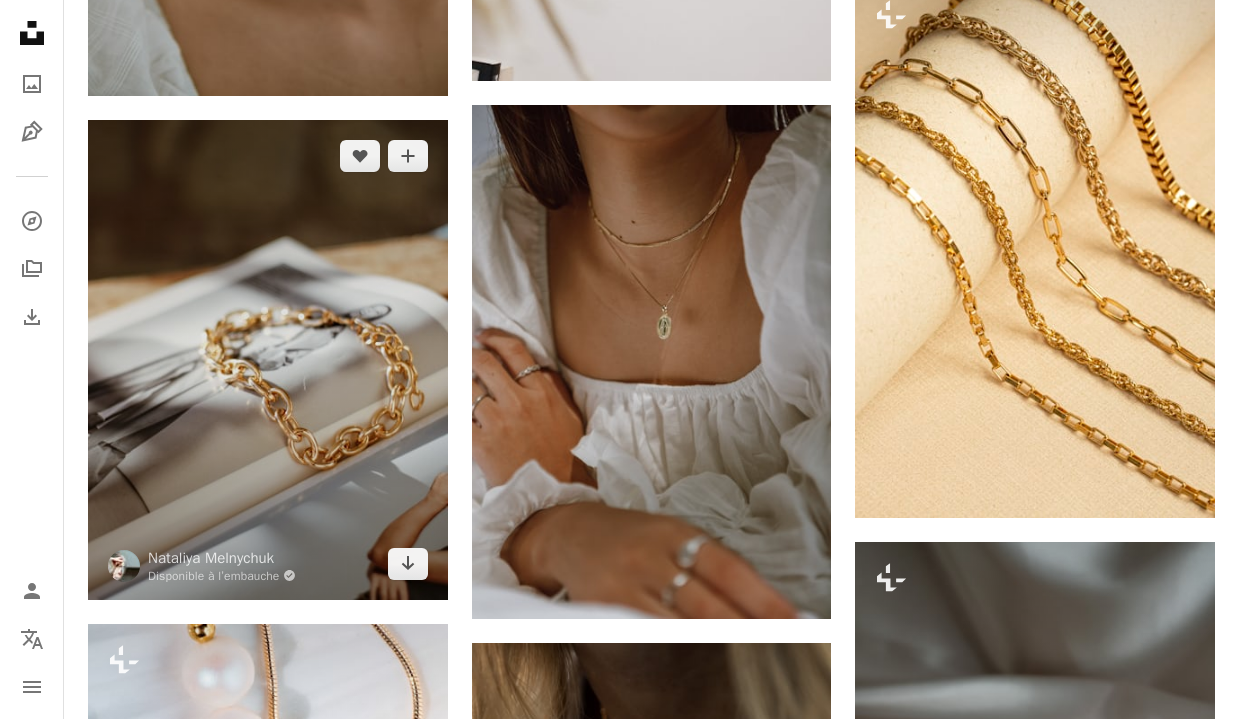scroll, scrollTop: 1611, scrollLeft: 0, axis: vertical 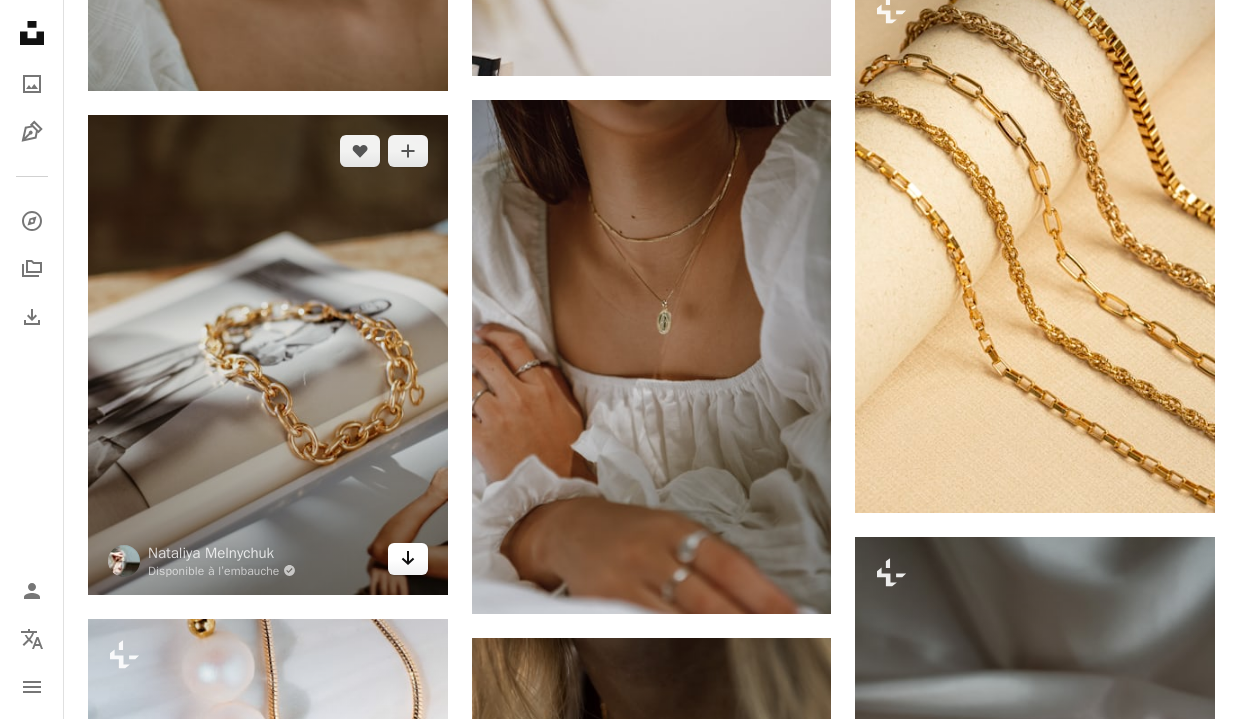 click on "Arrow pointing down" 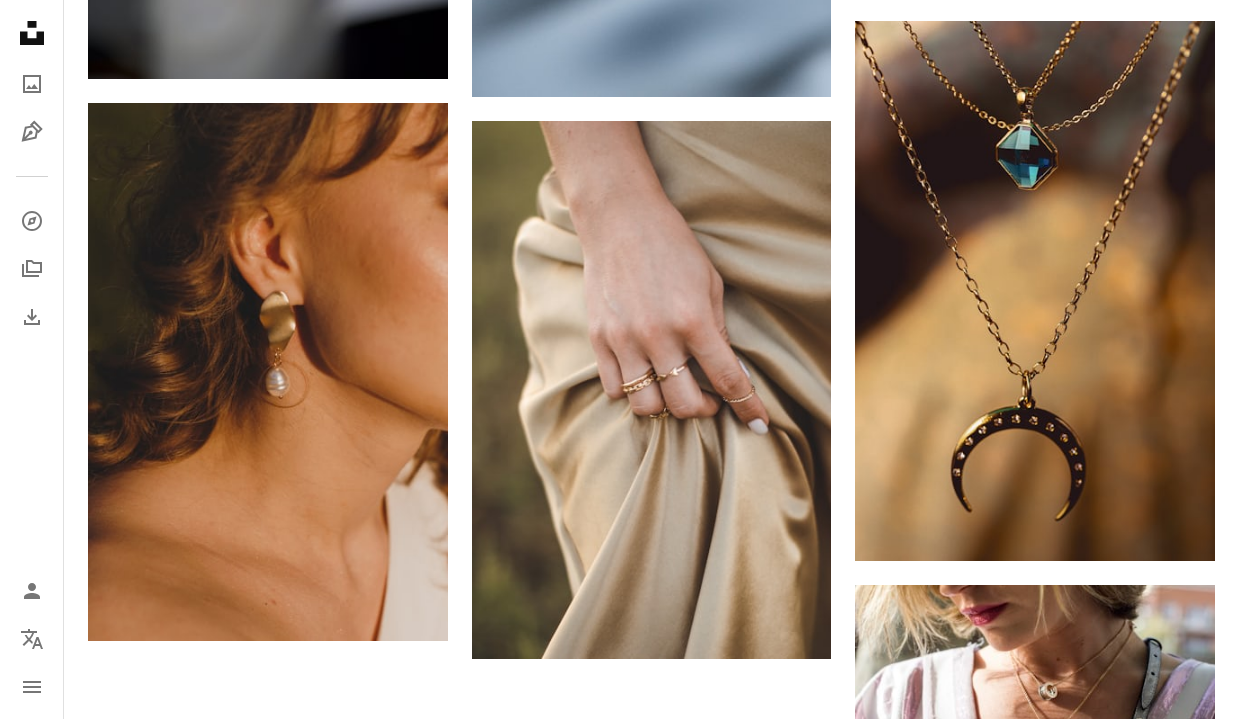 scroll, scrollTop: 3296, scrollLeft: 0, axis: vertical 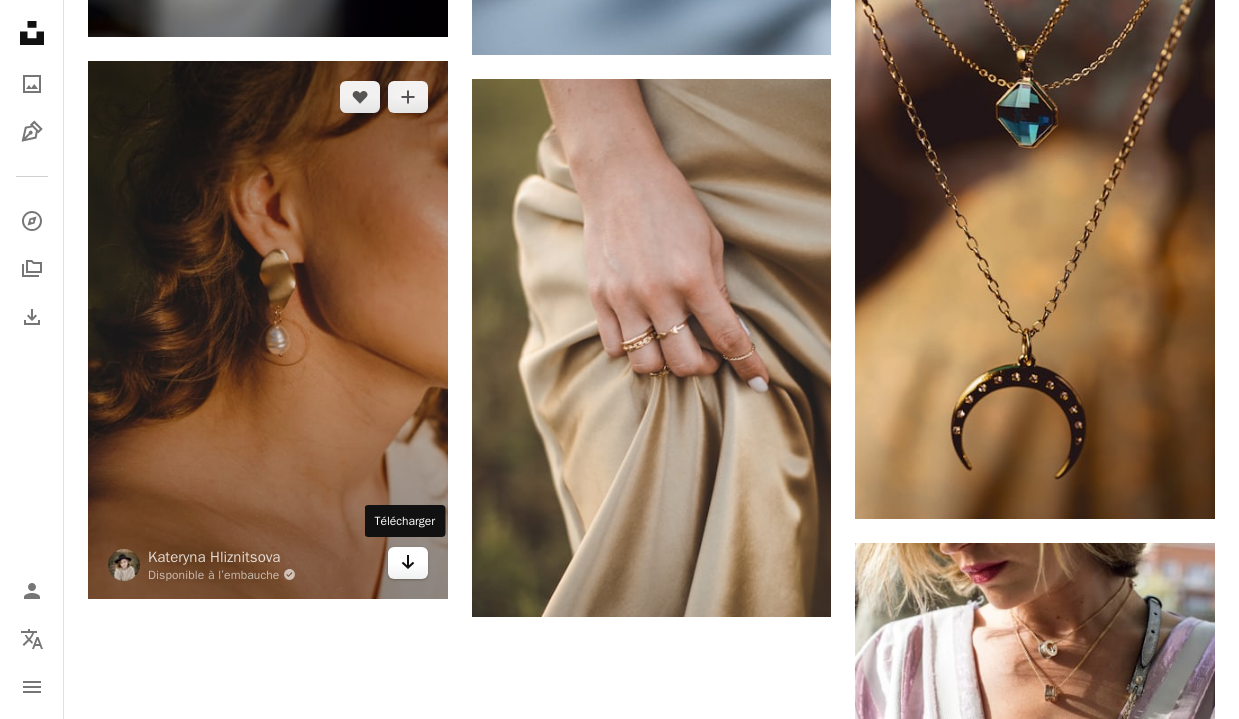 click on "Arrow pointing down" 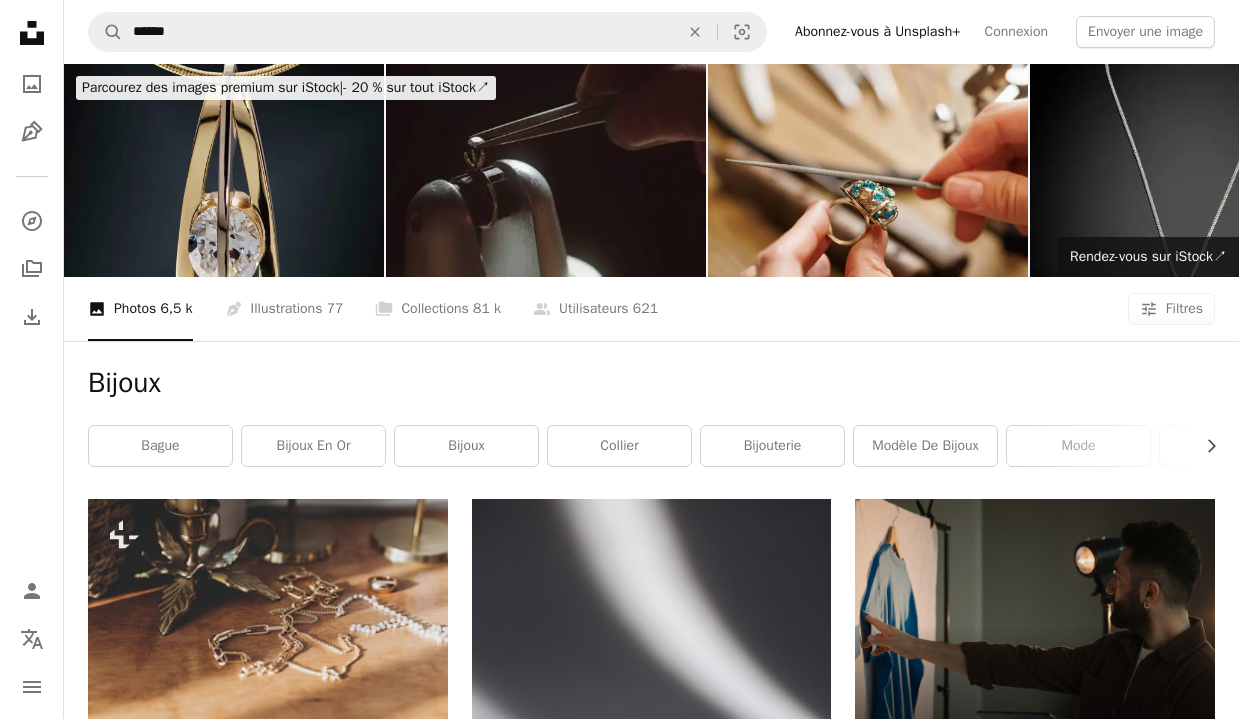 scroll, scrollTop: 0, scrollLeft: 0, axis: both 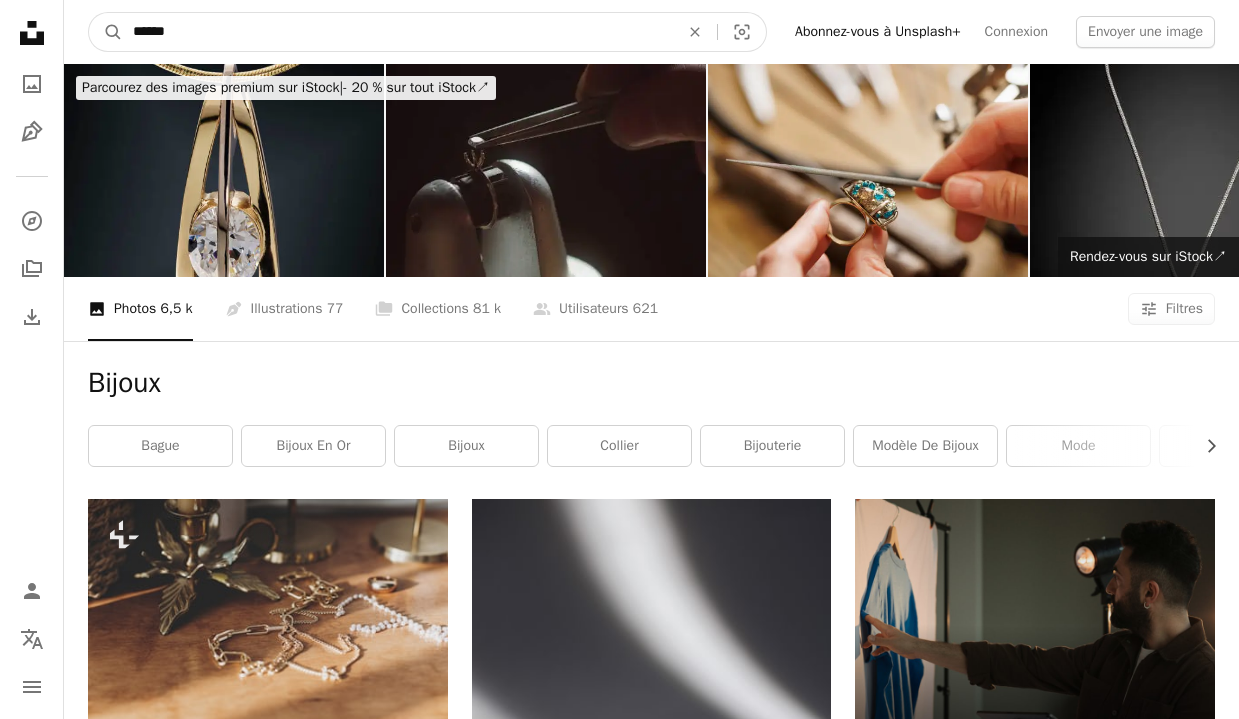 click on "******" at bounding box center [398, 32] 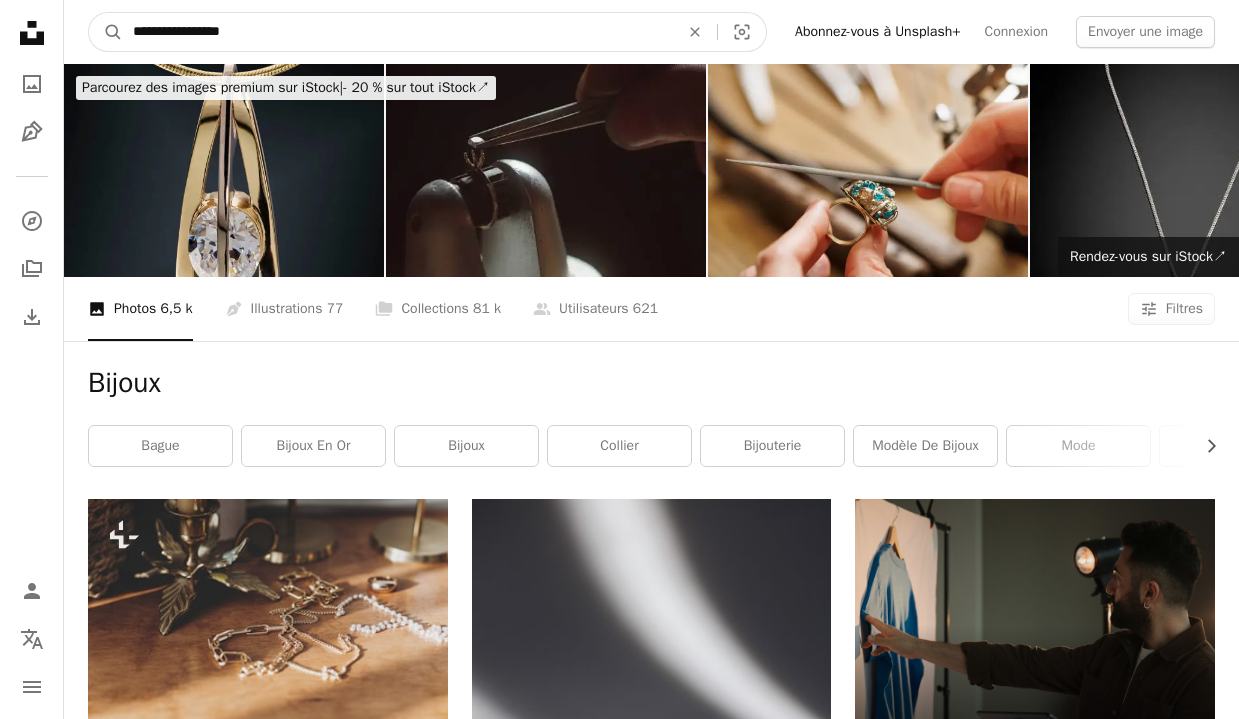 type on "**********" 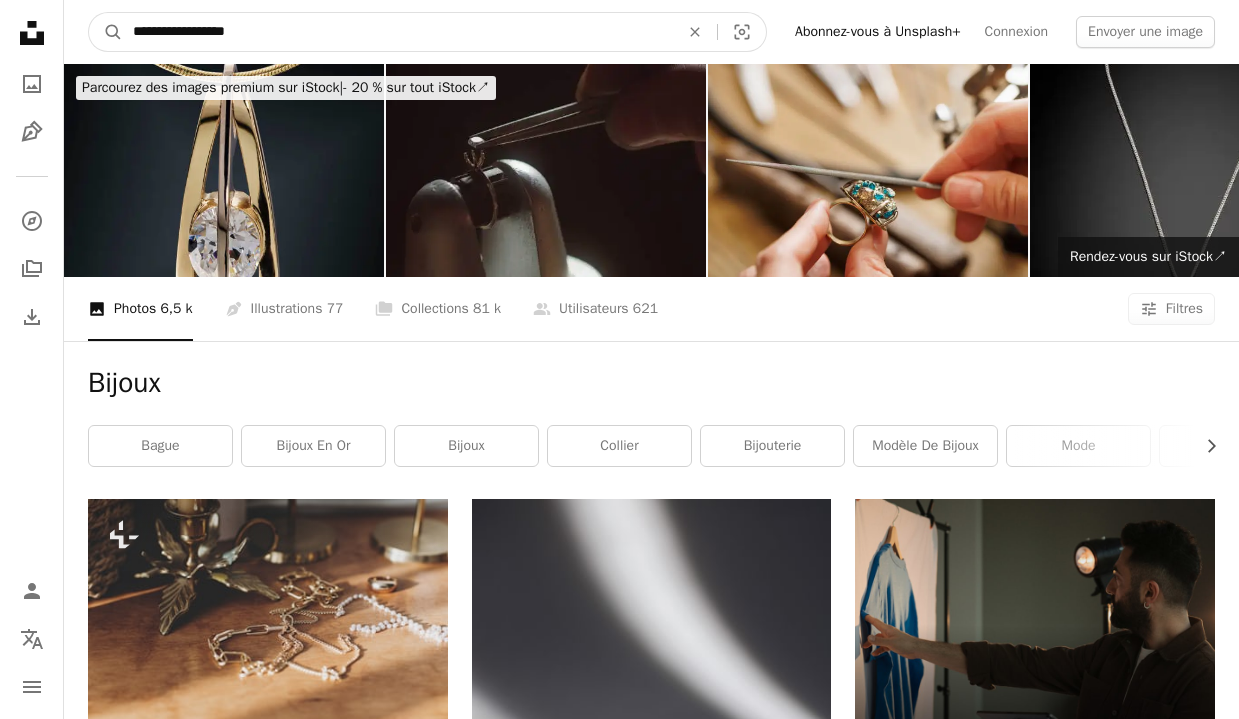 click on "A magnifying glass" at bounding box center [106, 32] 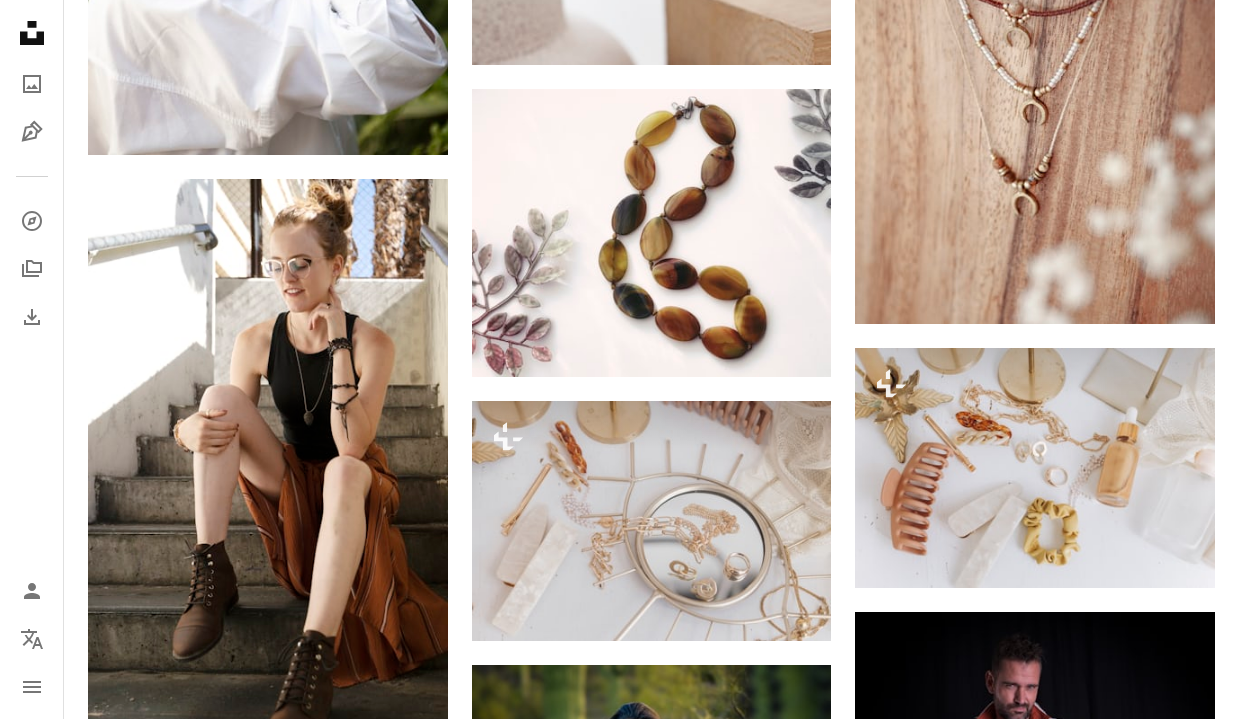 scroll, scrollTop: 1708, scrollLeft: 0, axis: vertical 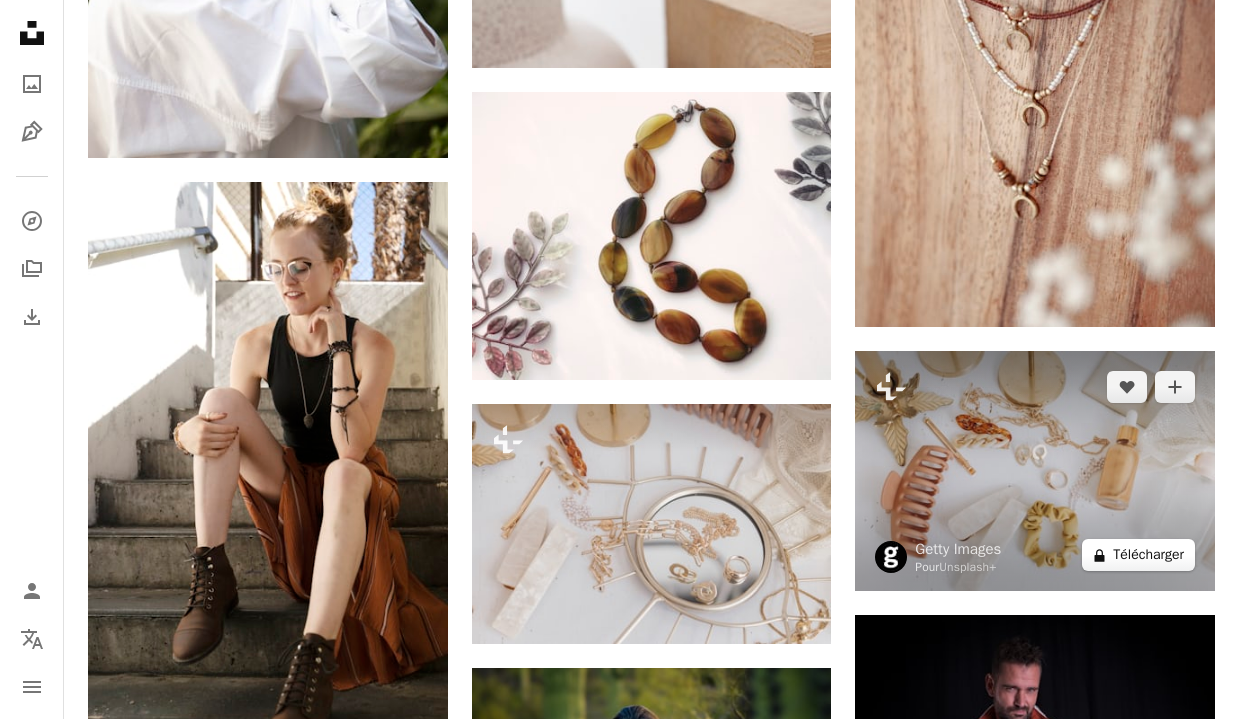 click on "A lock Télécharger" at bounding box center (1138, 555) 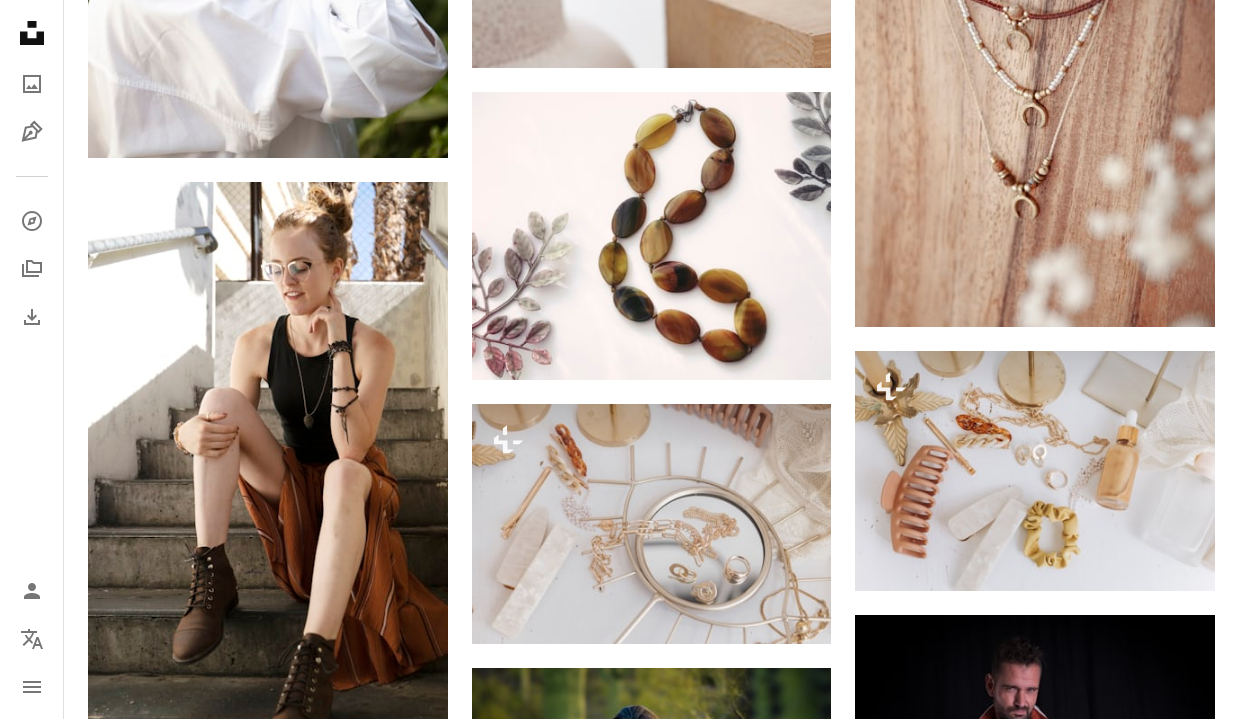 click on "An X shape Premium, images prêtes à l’emploi. Profitez d’un accès illimité. A plus sign Contenu ajouté chaque mois réservé aux membres A plus sign Téléchargements libres de droits illimités A plus sign Illustrations  Nouveau A plus sign Protections juridiques renforcées annuel 62 %  de réduction mensuel 16 €   6 € EUR par mois * Abonnez-vous à  Unsplash+ * Facturé à l’avance en cas de paiement annuel  72 € Plus les taxes applicables. Renouvellement automatique. Annuler à tout moment." at bounding box center [619, 3439] 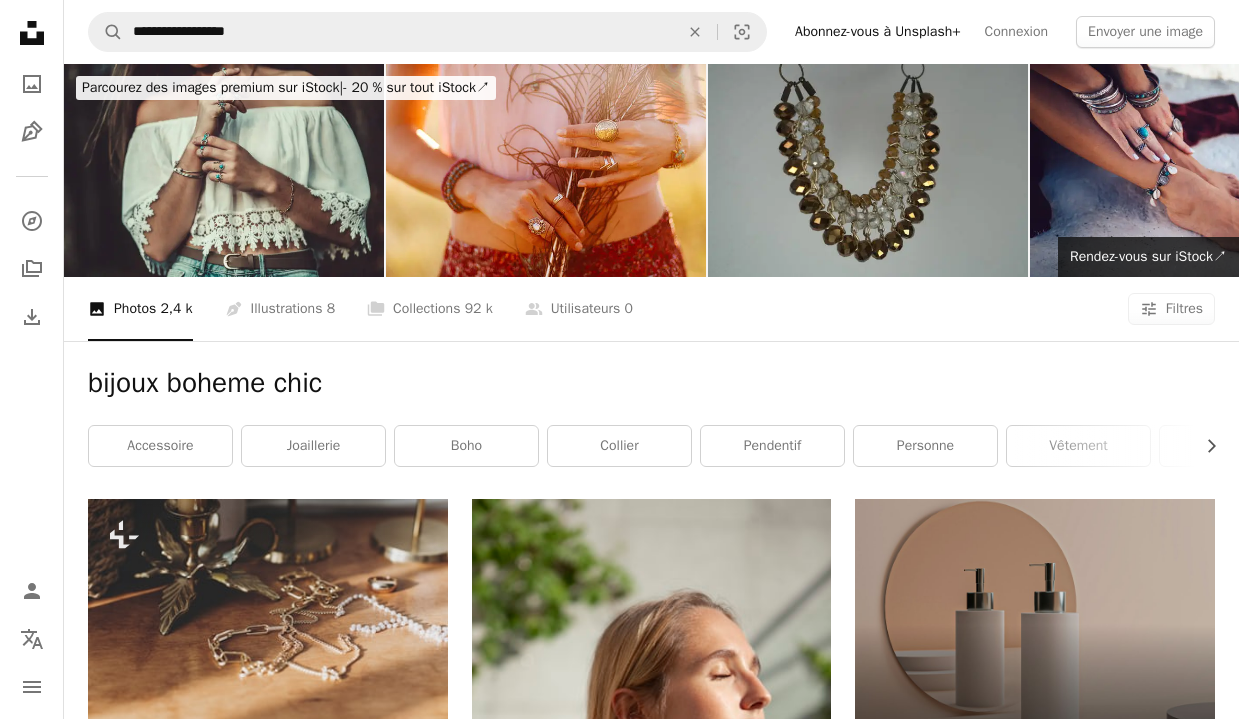 scroll, scrollTop: 0, scrollLeft: 0, axis: both 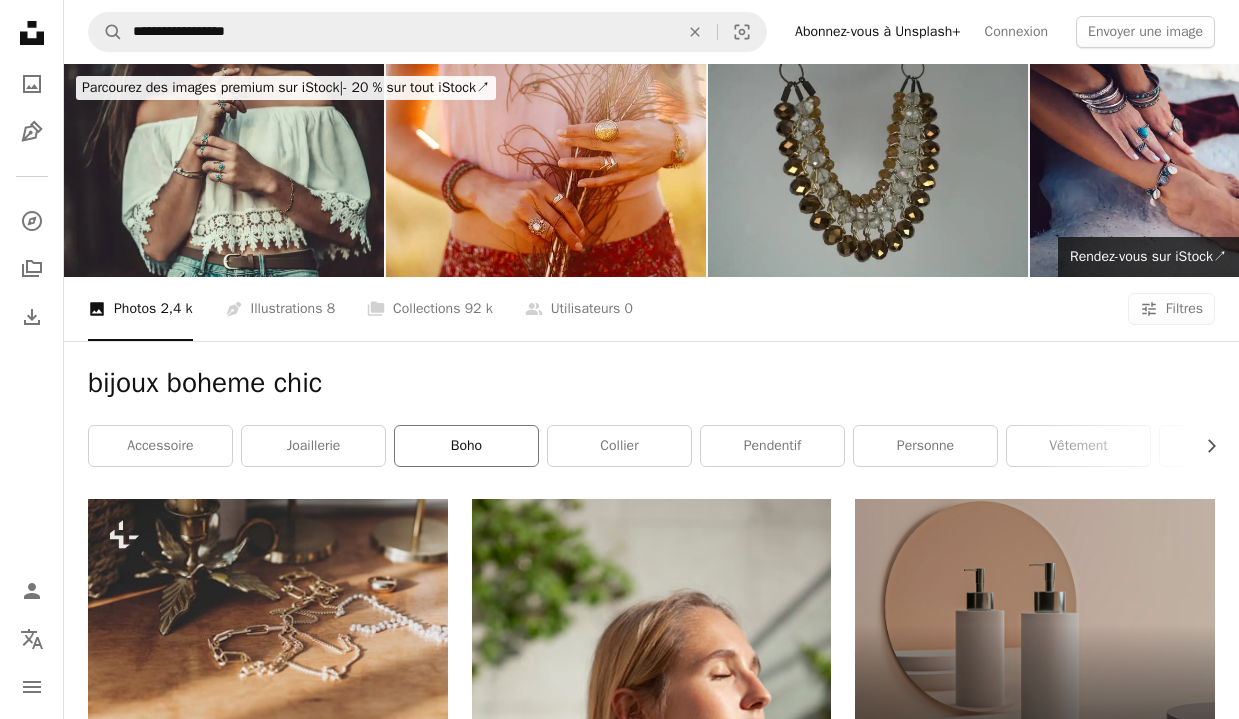 click on "Boho" at bounding box center (466, 446) 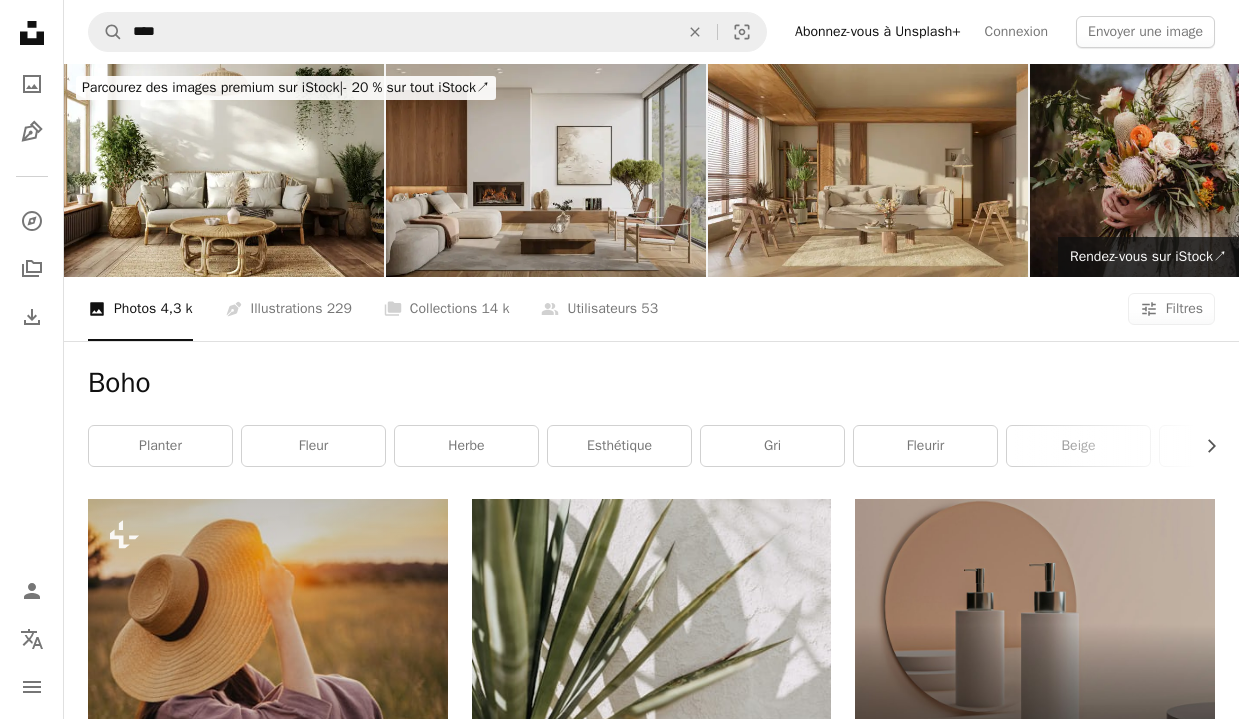 scroll, scrollTop: 0, scrollLeft: 0, axis: both 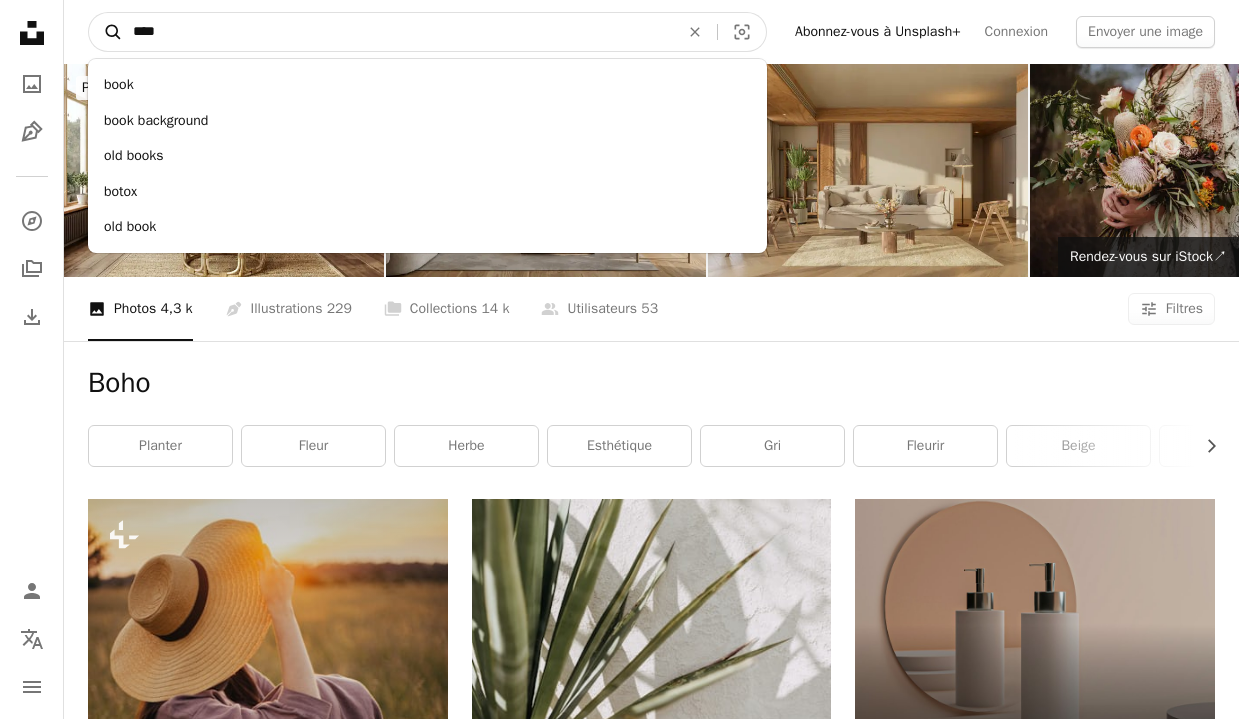 drag, startPoint x: 428, startPoint y: 34, endPoint x: 109, endPoint y: 19, distance: 319.35248 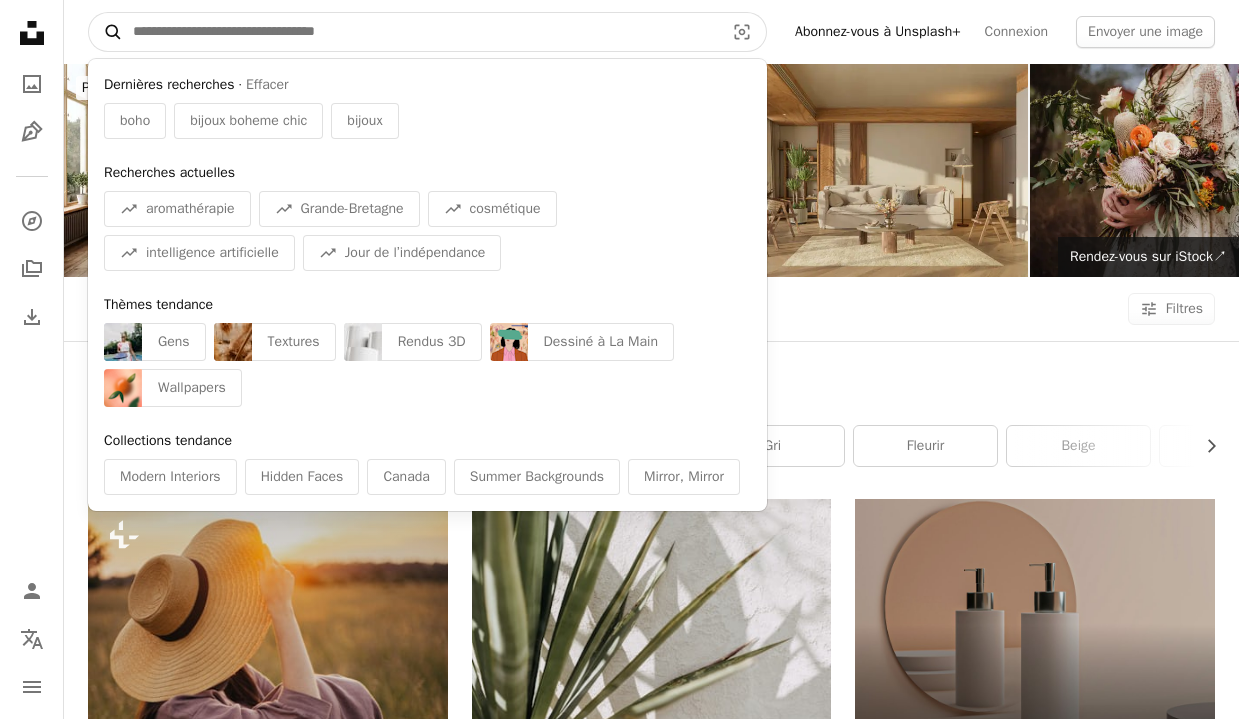 paste on "**********" 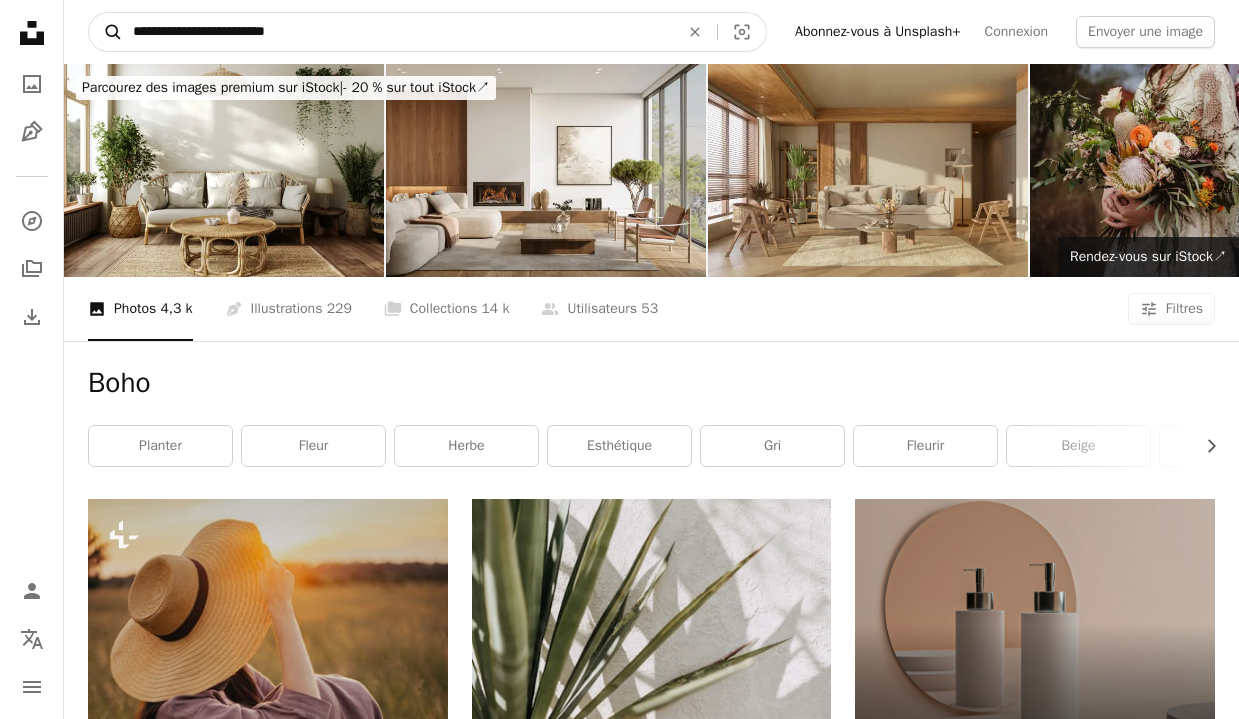 click on "A magnifying glass" at bounding box center (106, 32) 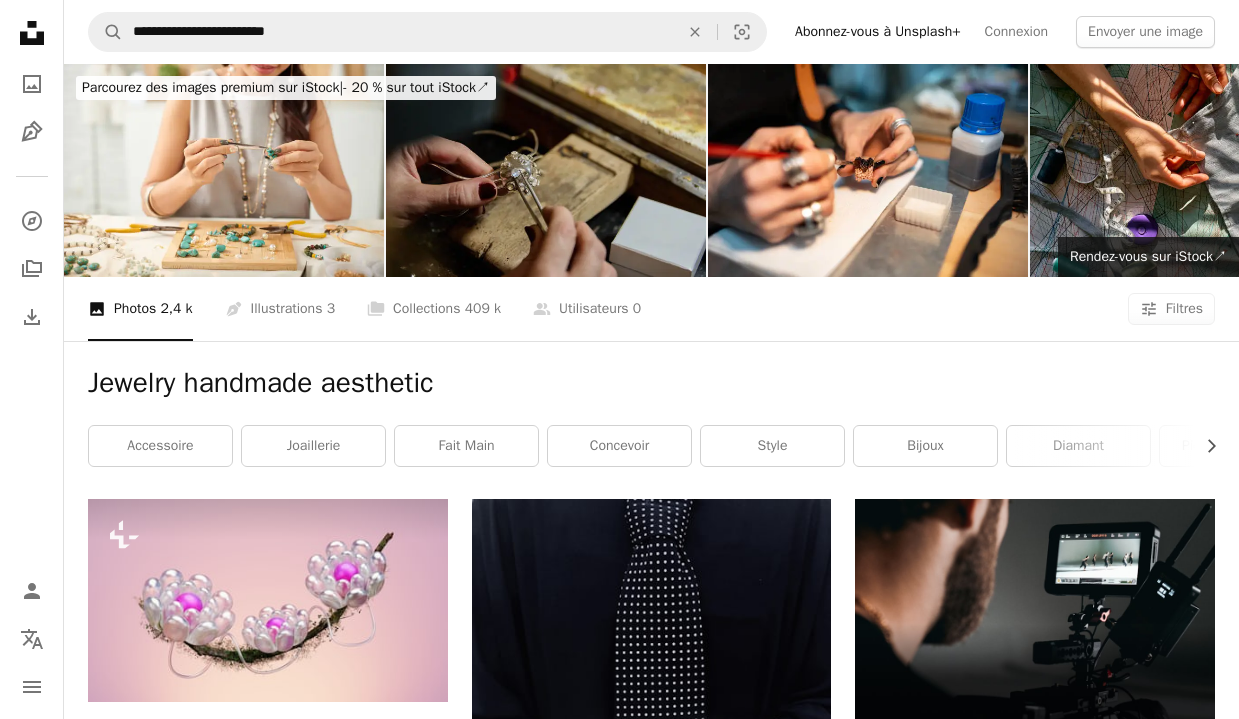 scroll, scrollTop: 0, scrollLeft: 0, axis: both 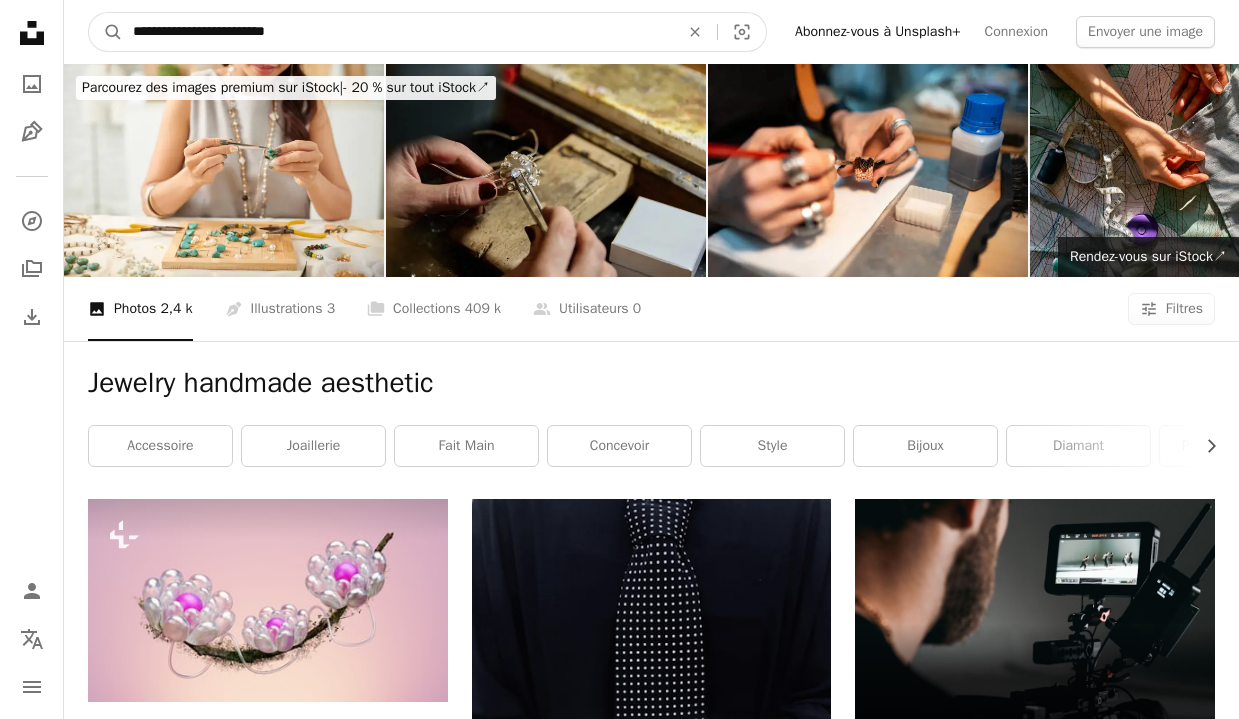 drag, startPoint x: 412, startPoint y: 27, endPoint x: 36, endPoint y: 13, distance: 376.26056 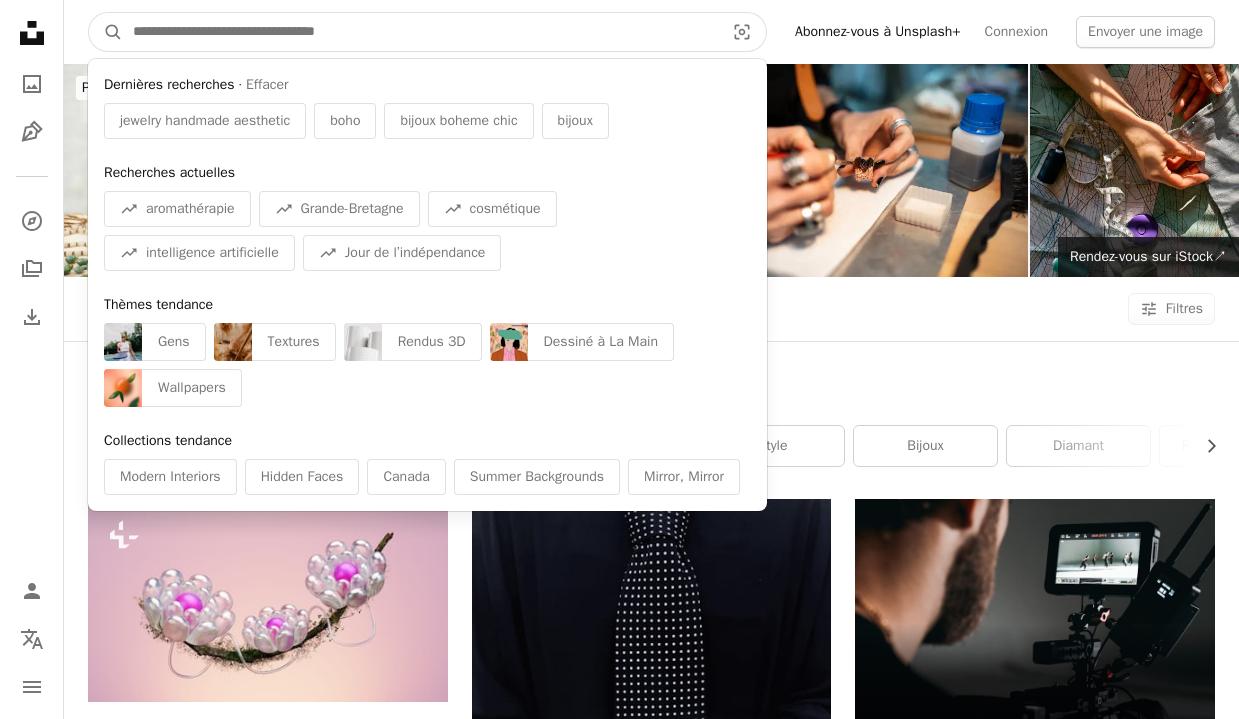 paste on "**********" 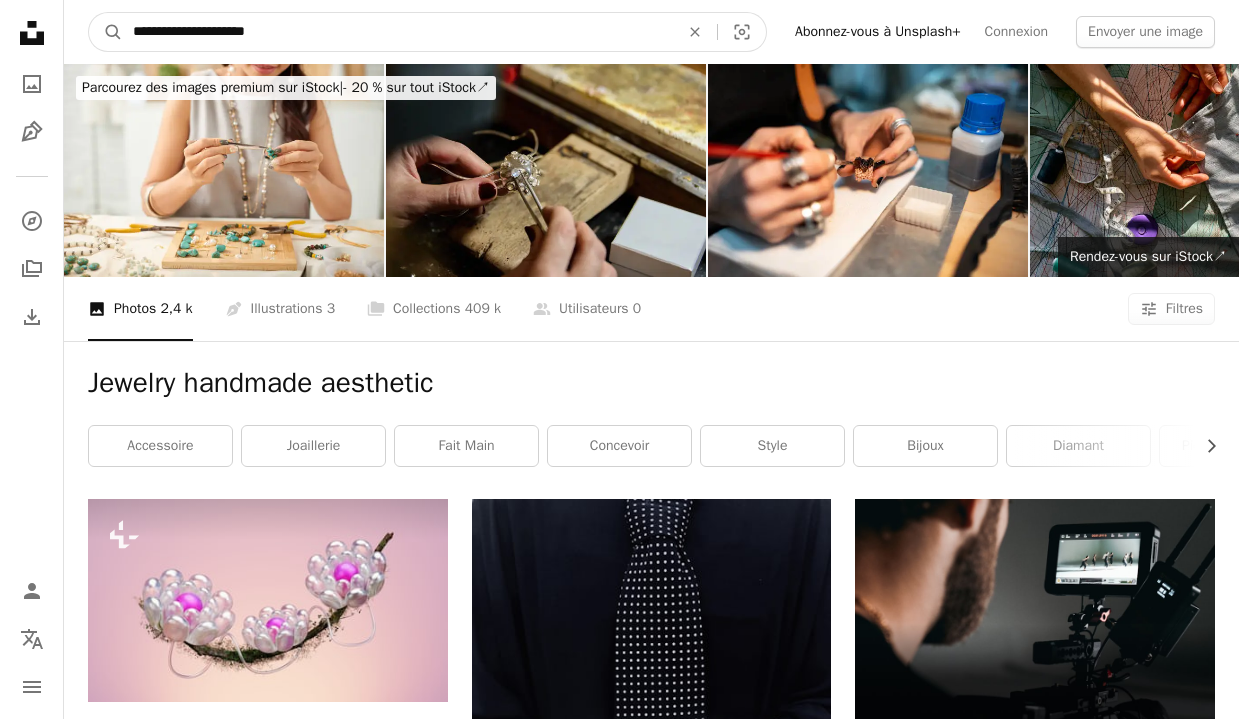 click on "A magnifying glass" at bounding box center [106, 32] 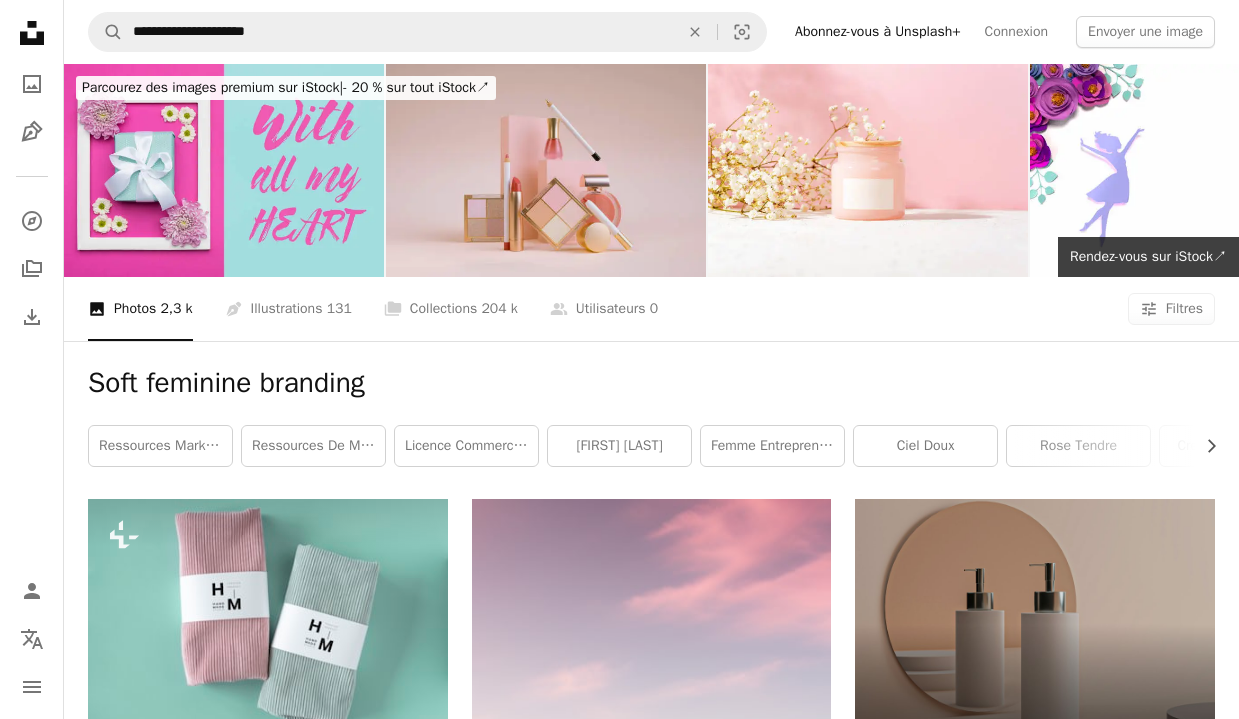 scroll, scrollTop: 0, scrollLeft: 0, axis: both 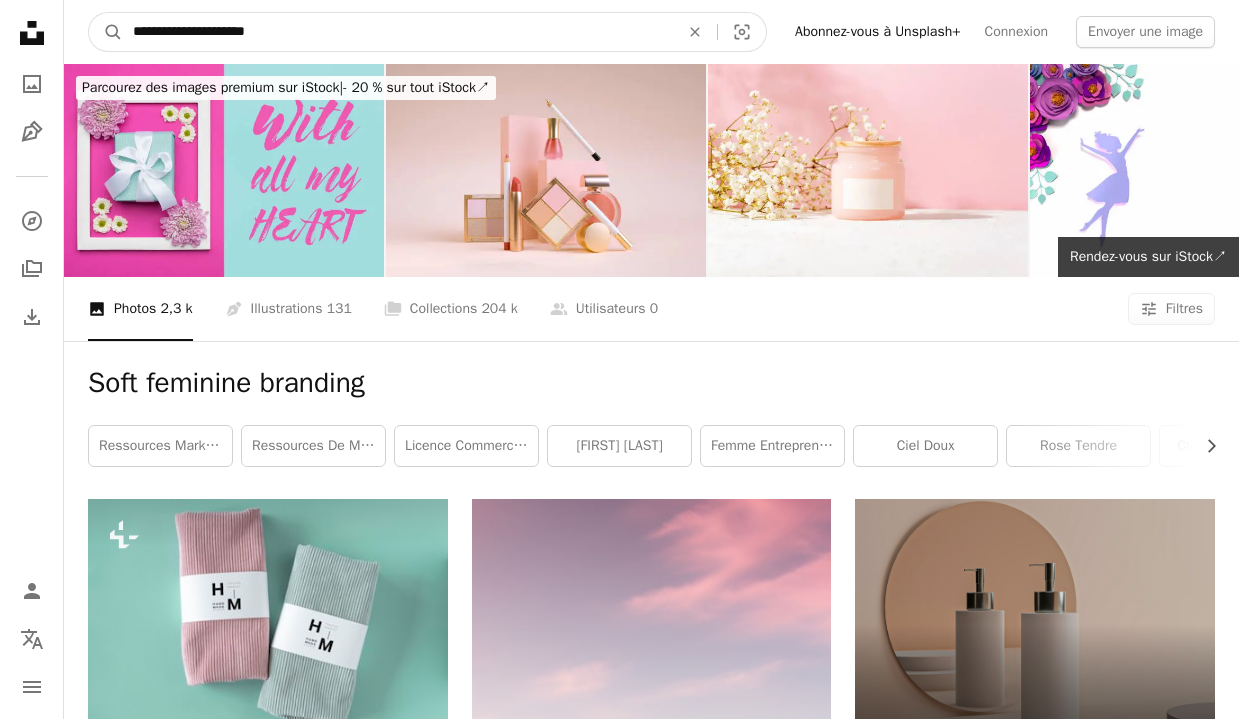 drag, startPoint x: 487, startPoint y: 41, endPoint x: 136, endPoint y: 48, distance: 351.0698 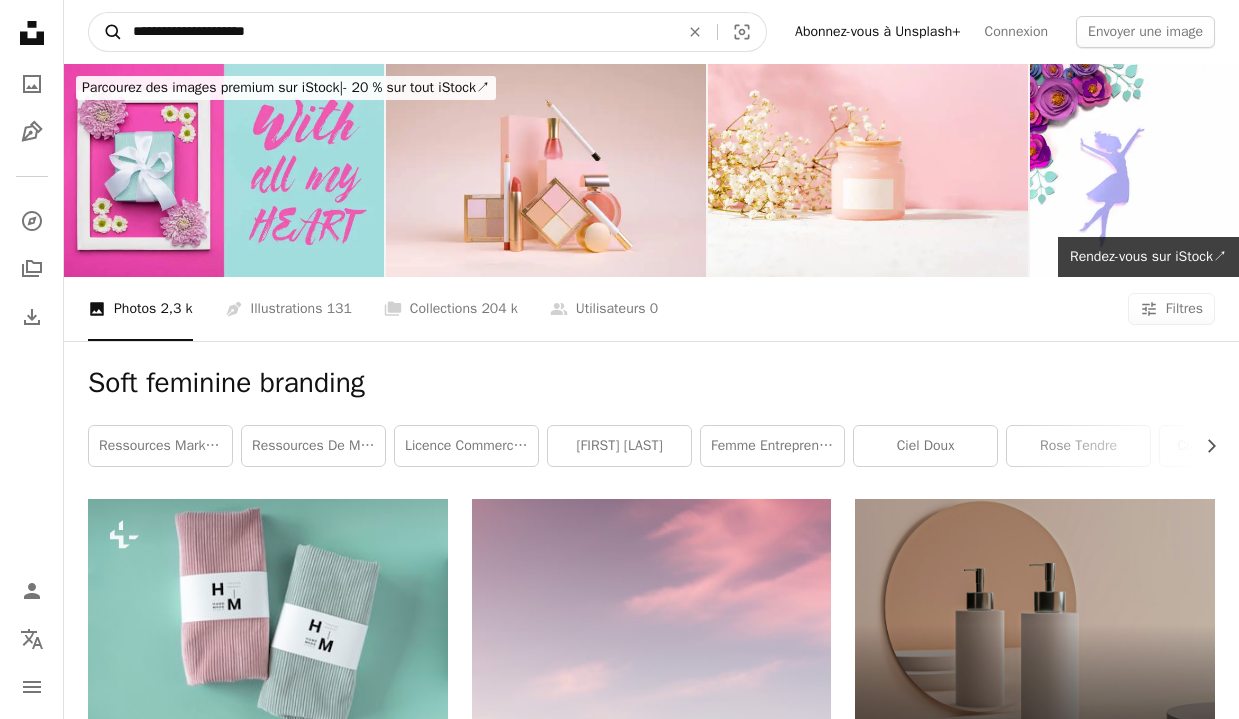 drag, startPoint x: 305, startPoint y: 34, endPoint x: 101, endPoint y: 35, distance: 204.00246 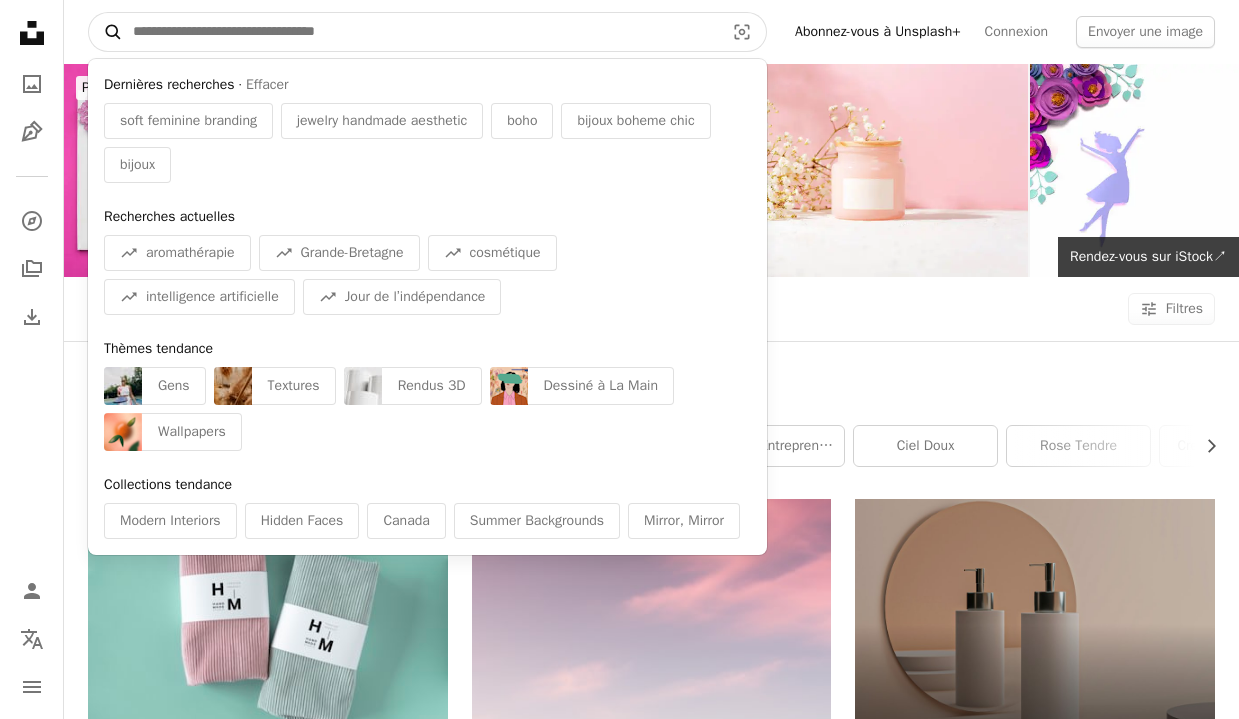 paste on "**********" 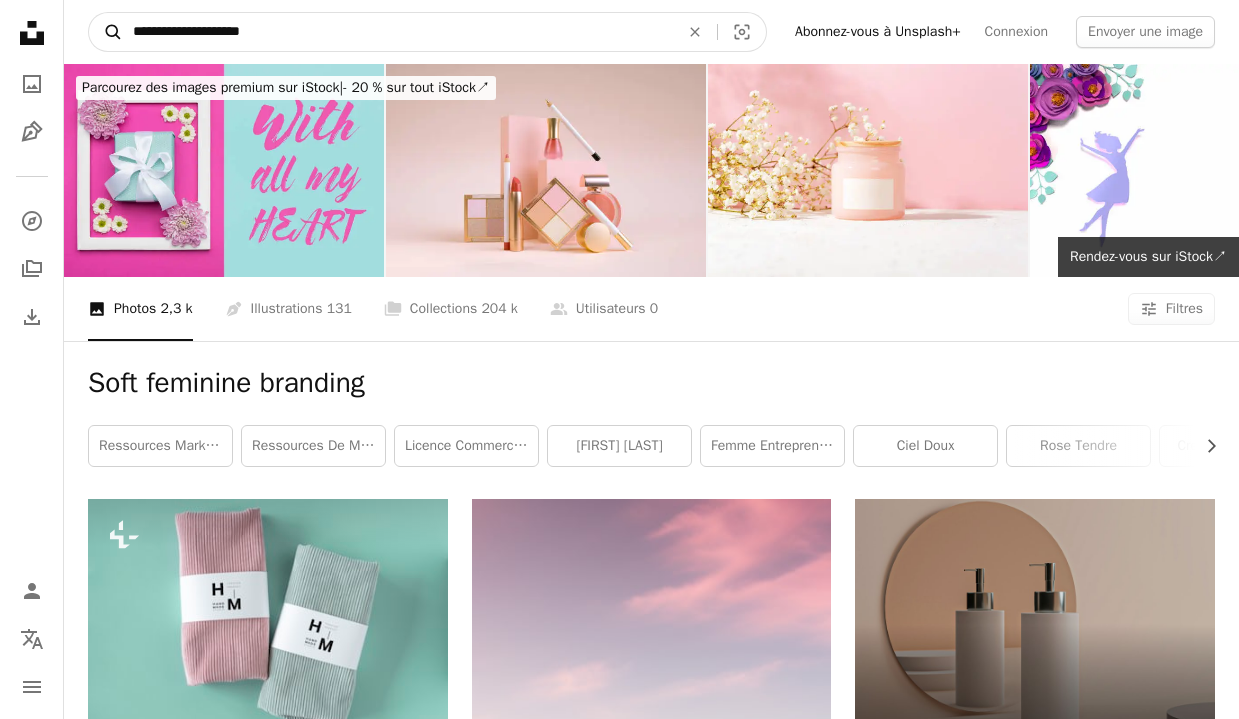 click on "A magnifying glass" at bounding box center (106, 32) 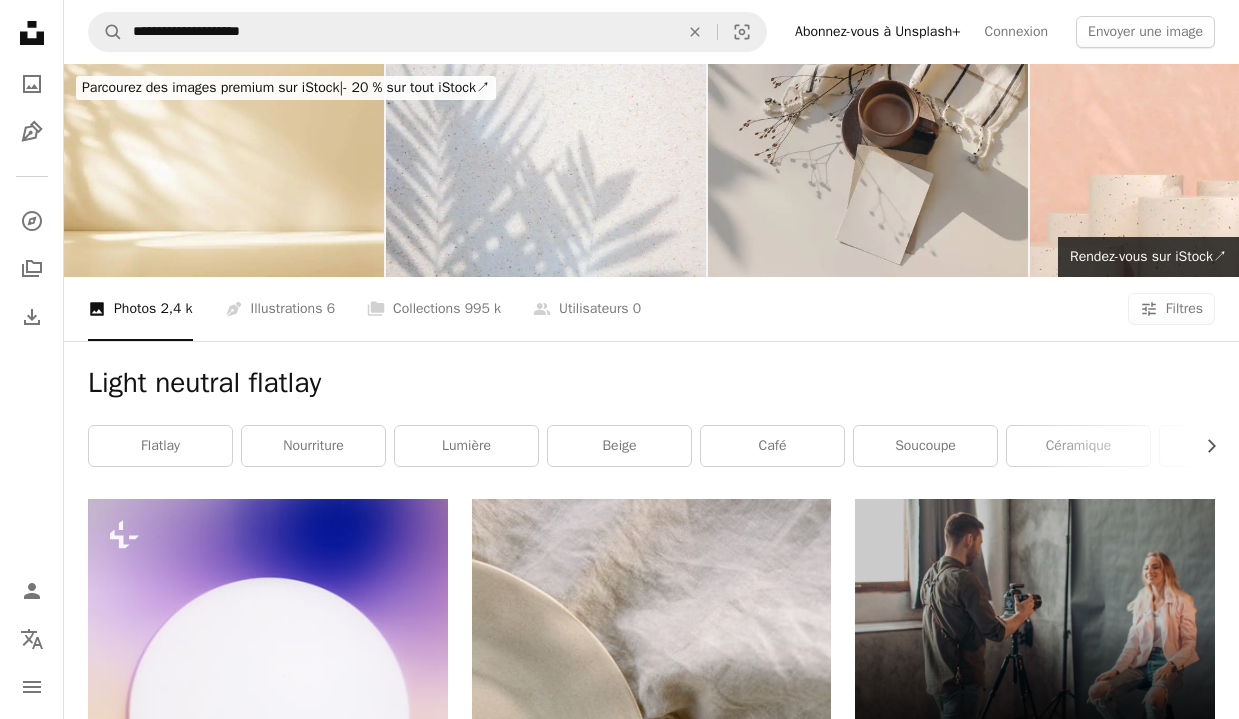 scroll, scrollTop: 0, scrollLeft: 0, axis: both 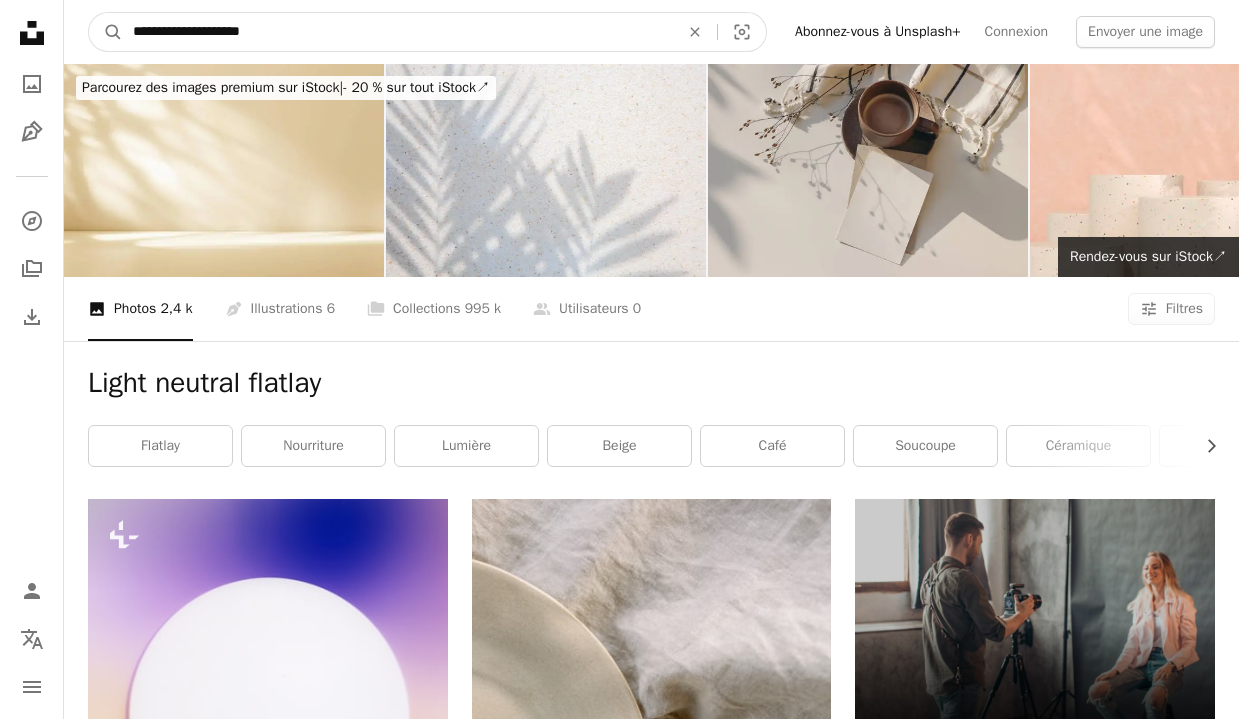 click on "**********" at bounding box center (398, 32) 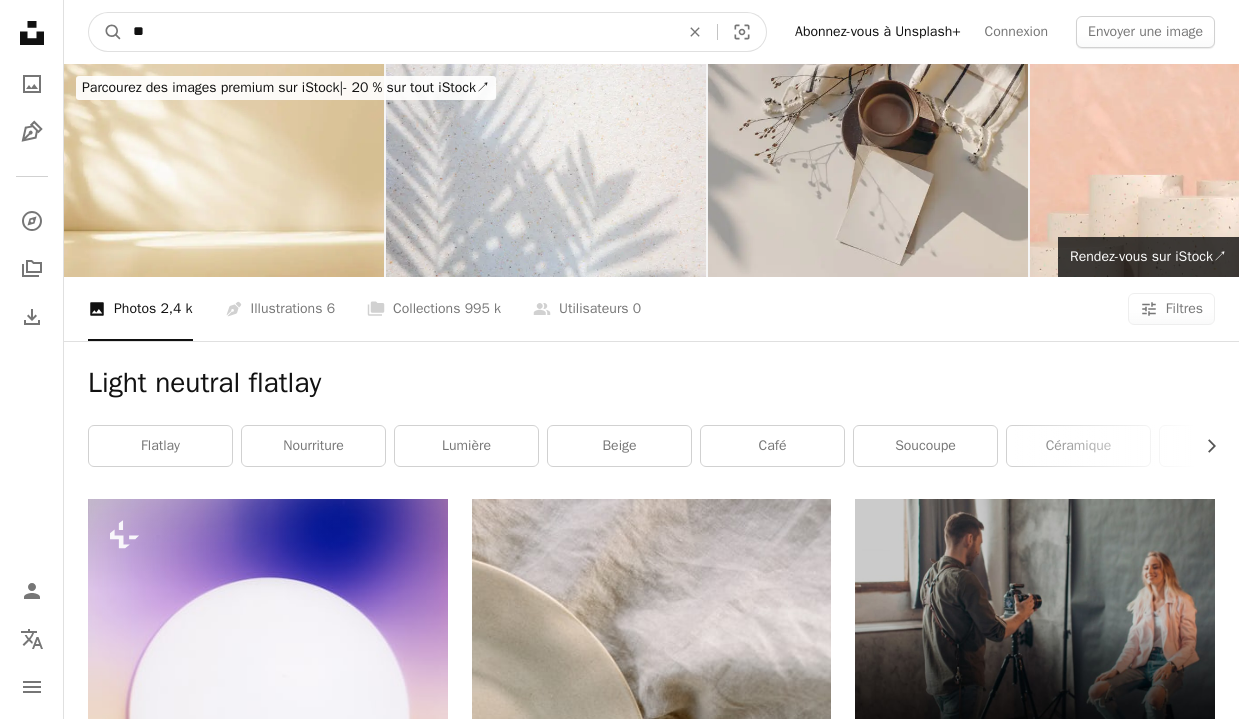 type on "*" 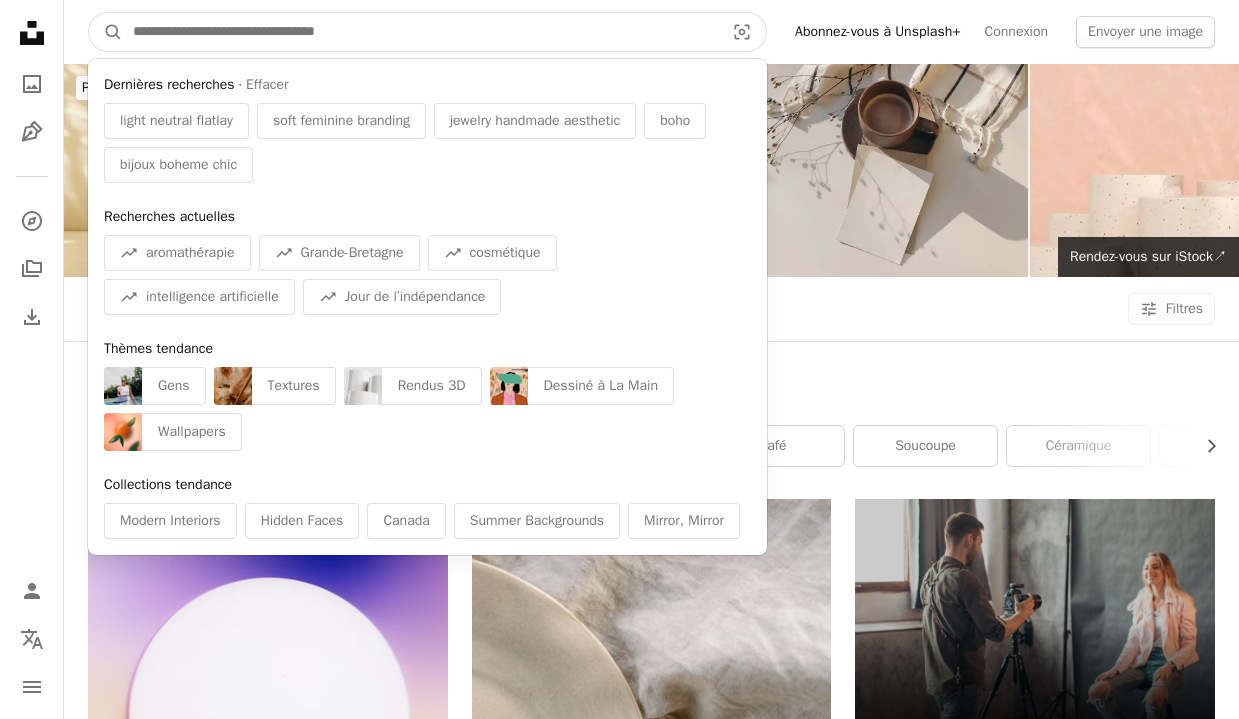 paste on "**********" 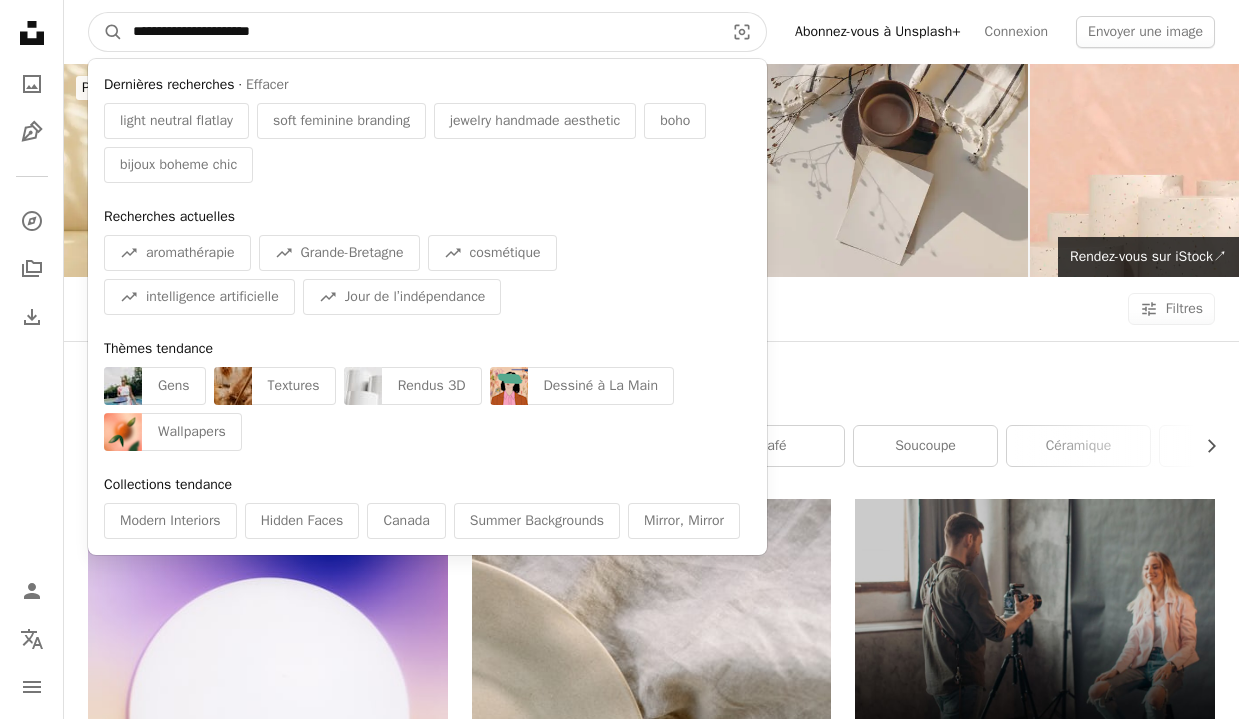 click on "A magnifying glass" at bounding box center [106, 32] 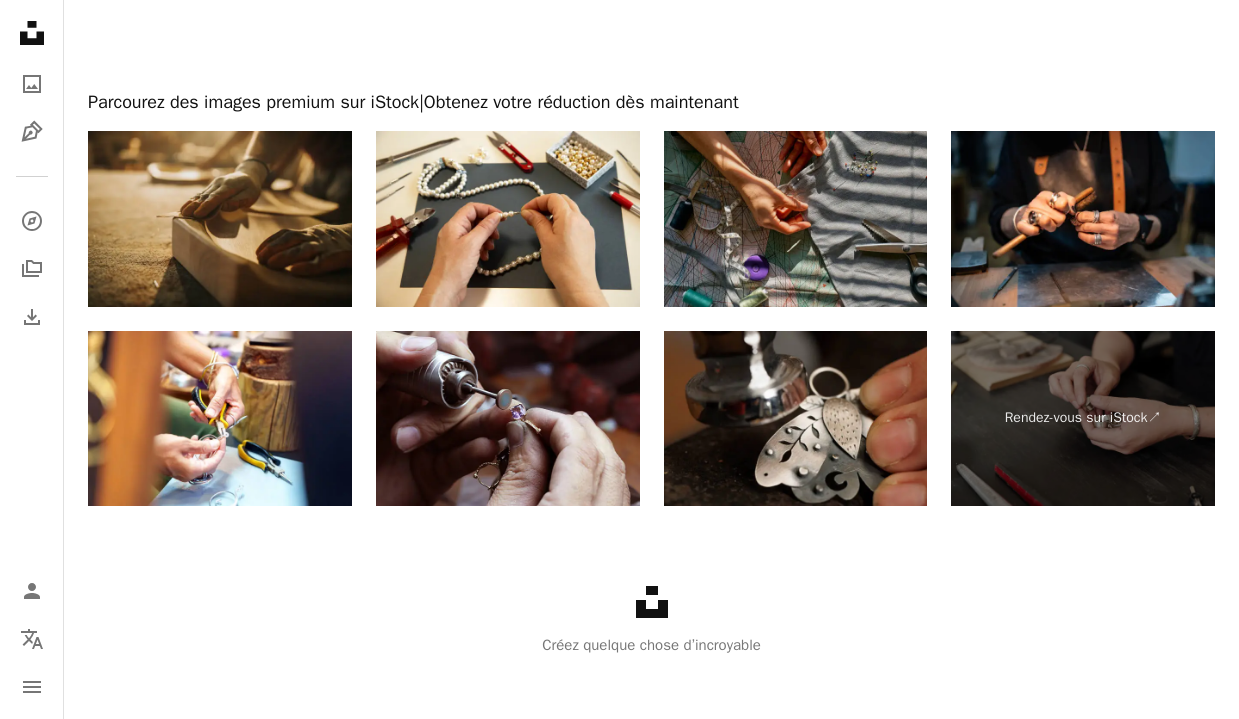 scroll, scrollTop: 3444, scrollLeft: 0, axis: vertical 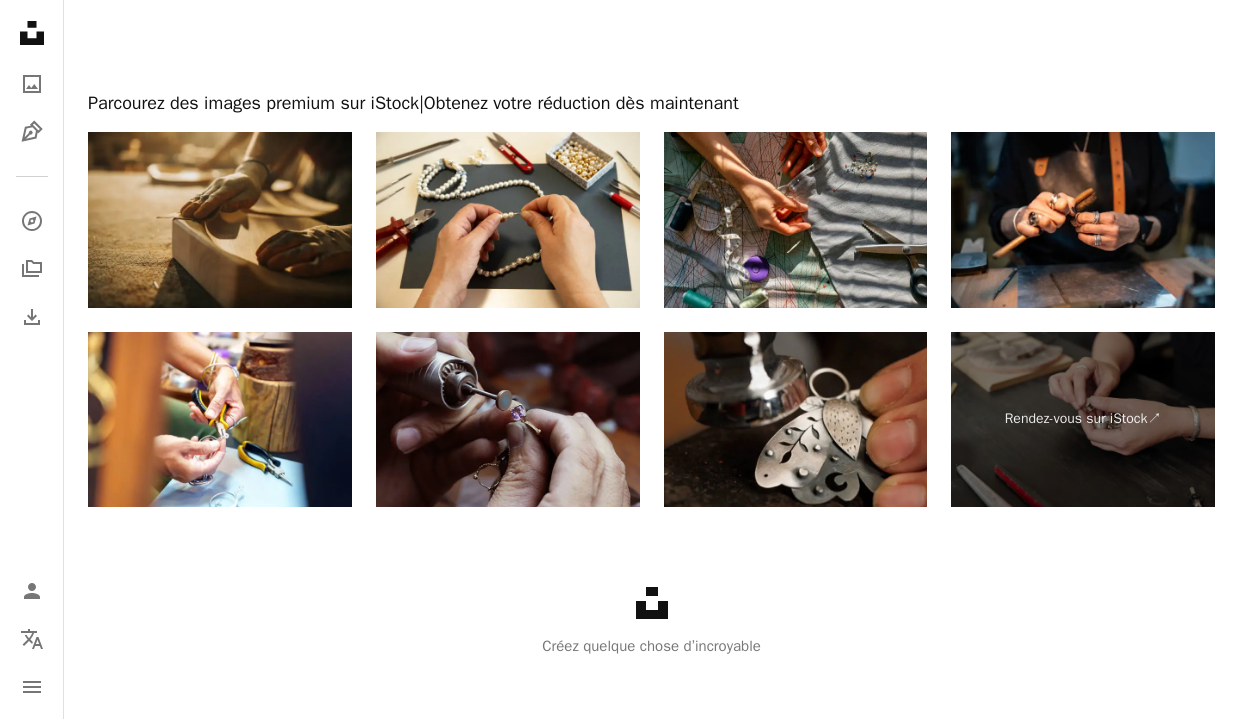 click at bounding box center (508, 420) 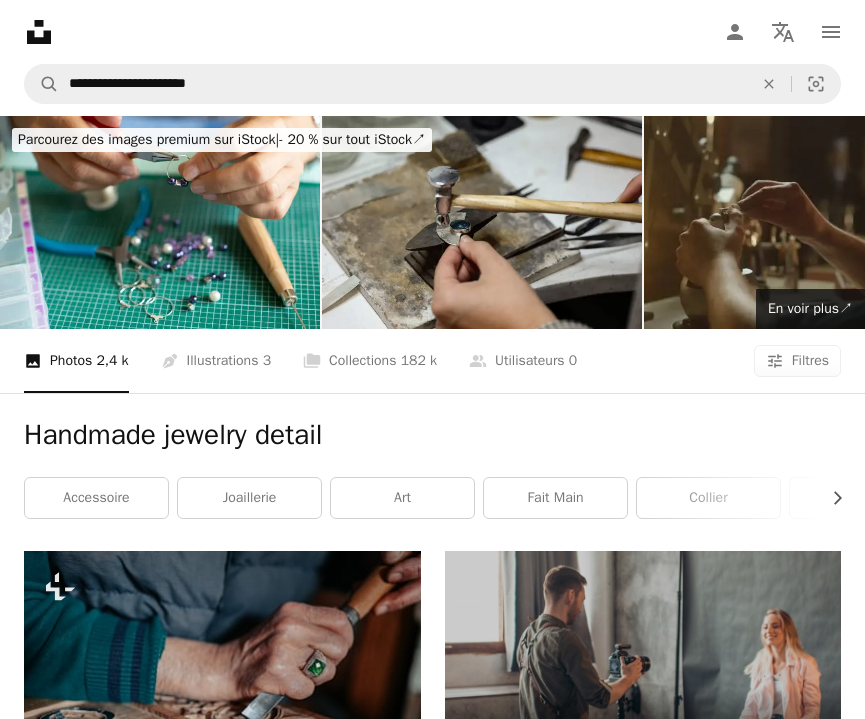 scroll, scrollTop: 0, scrollLeft: 0, axis: both 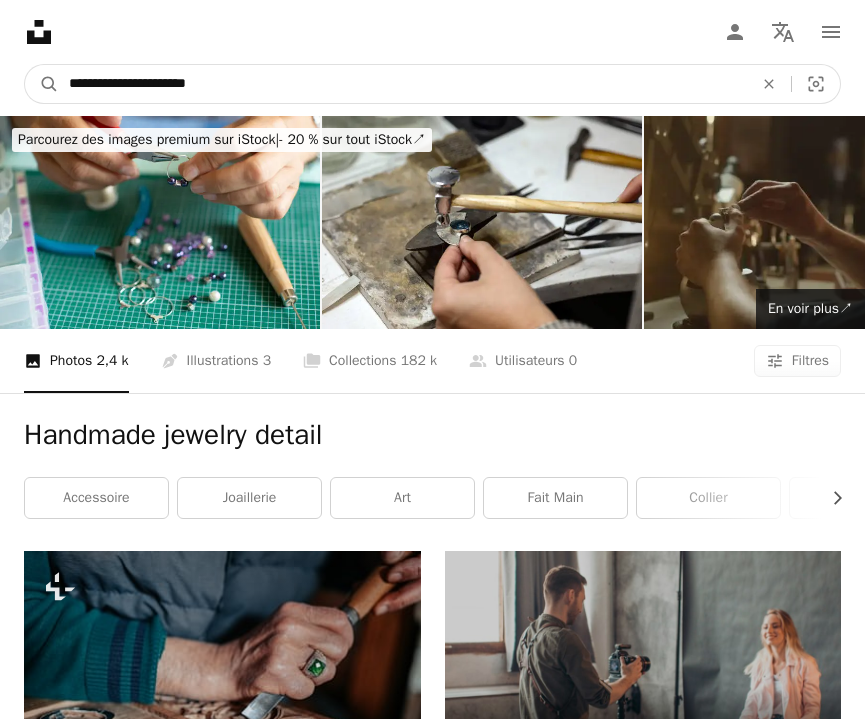 drag, startPoint x: 383, startPoint y: 82, endPoint x: 92, endPoint y: 78, distance: 291.0275 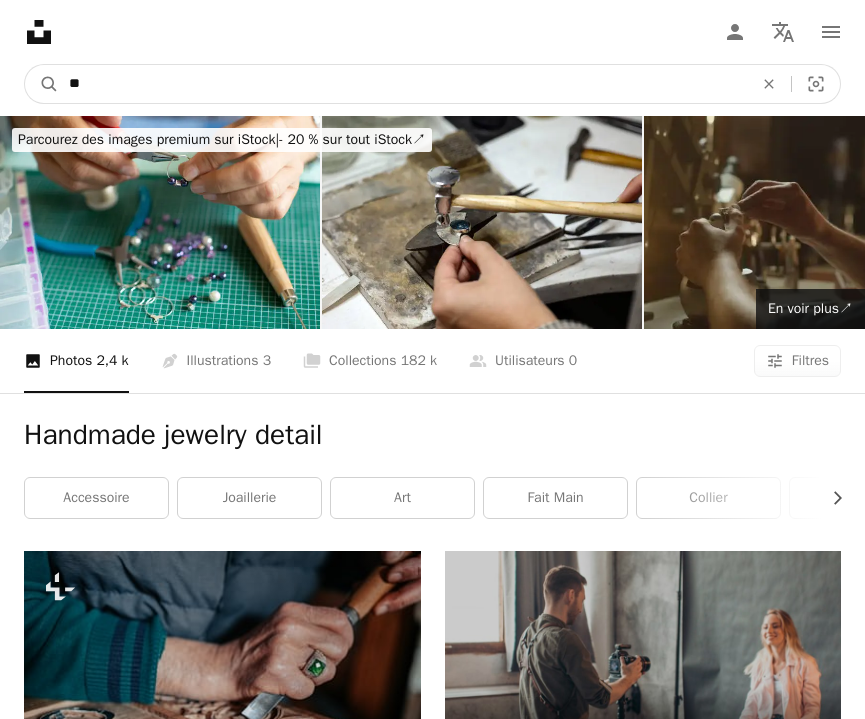type on "*" 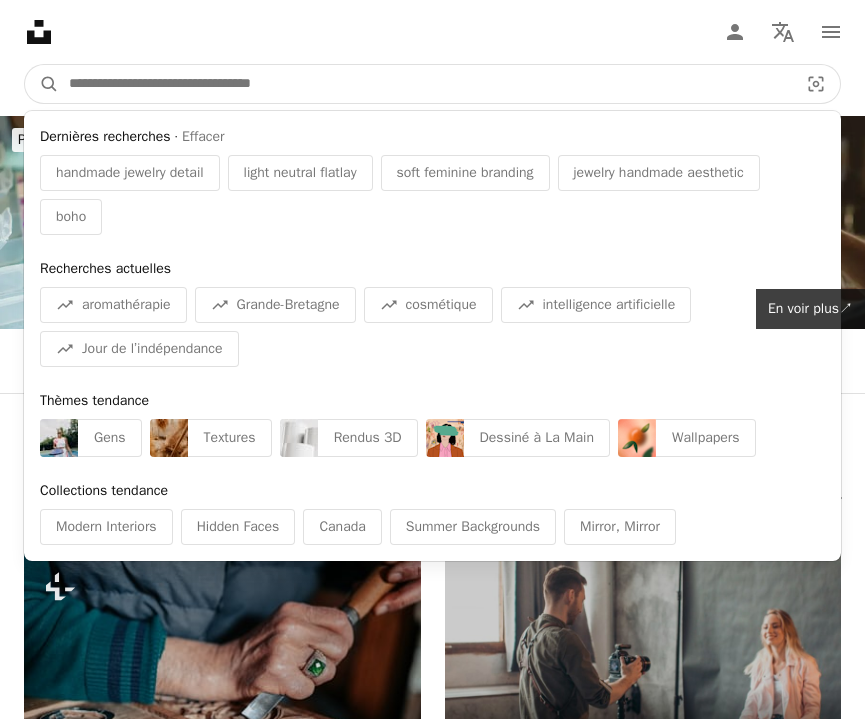 paste on "**********" 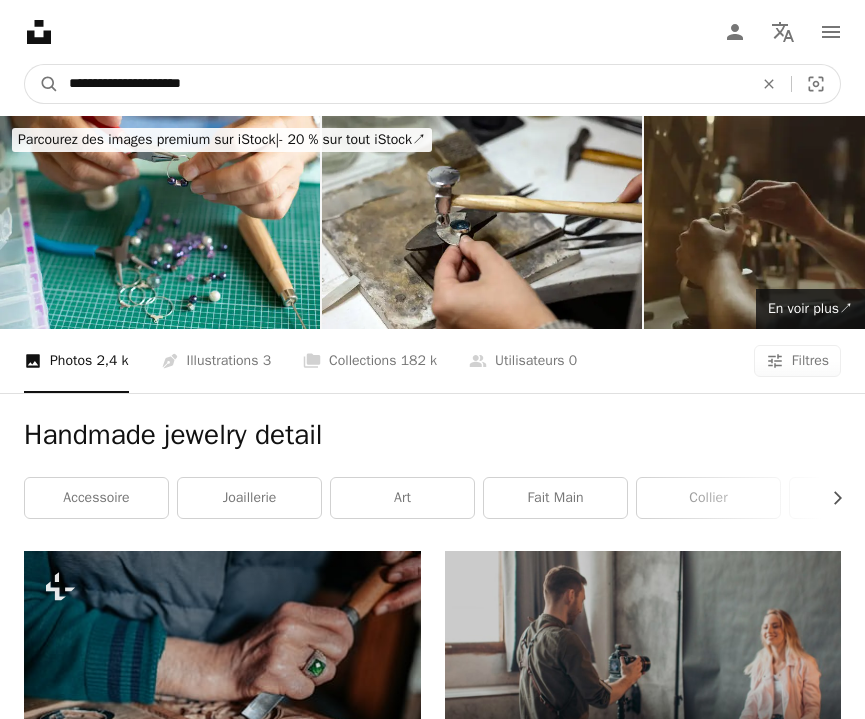 type on "**********" 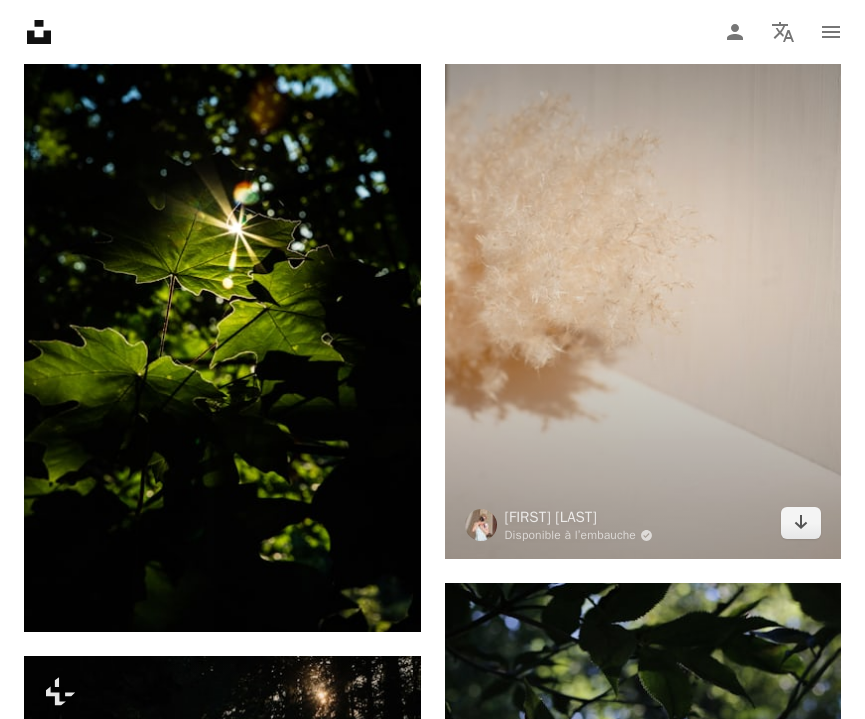 scroll, scrollTop: 1121, scrollLeft: 0, axis: vertical 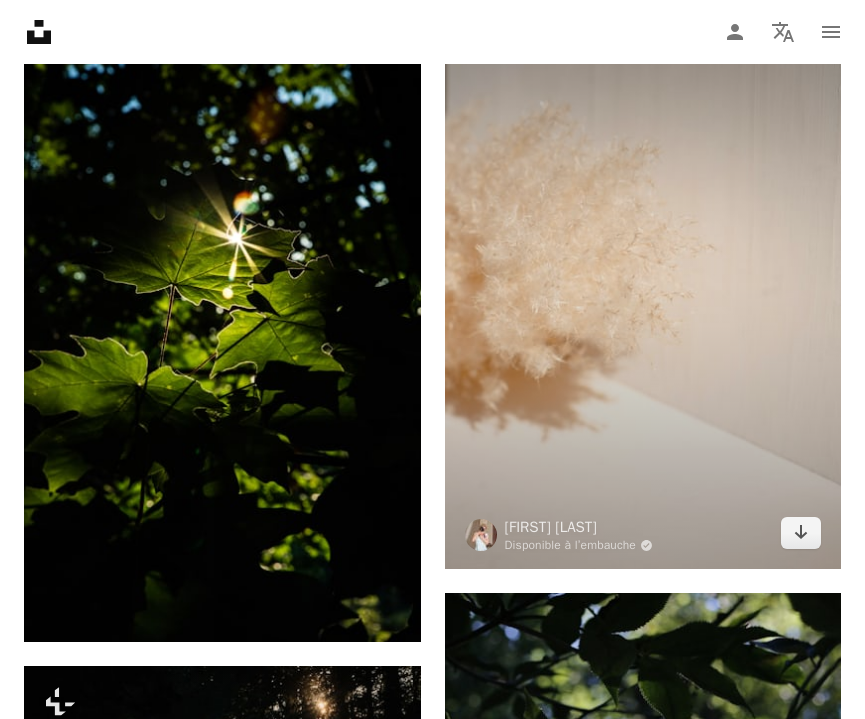 click at bounding box center [643, 271] 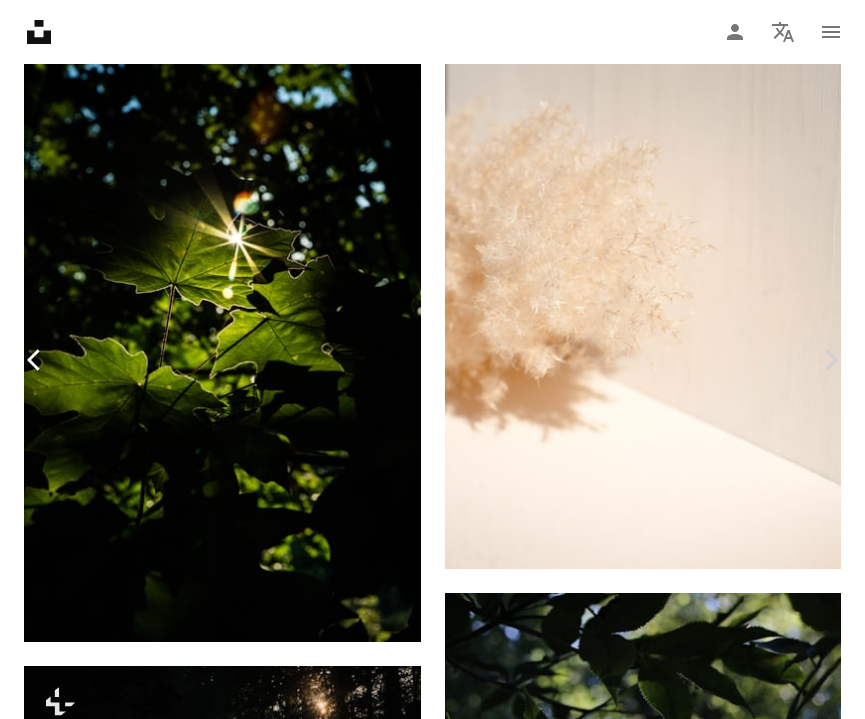 click on "Chevron left" at bounding box center [35, 360] 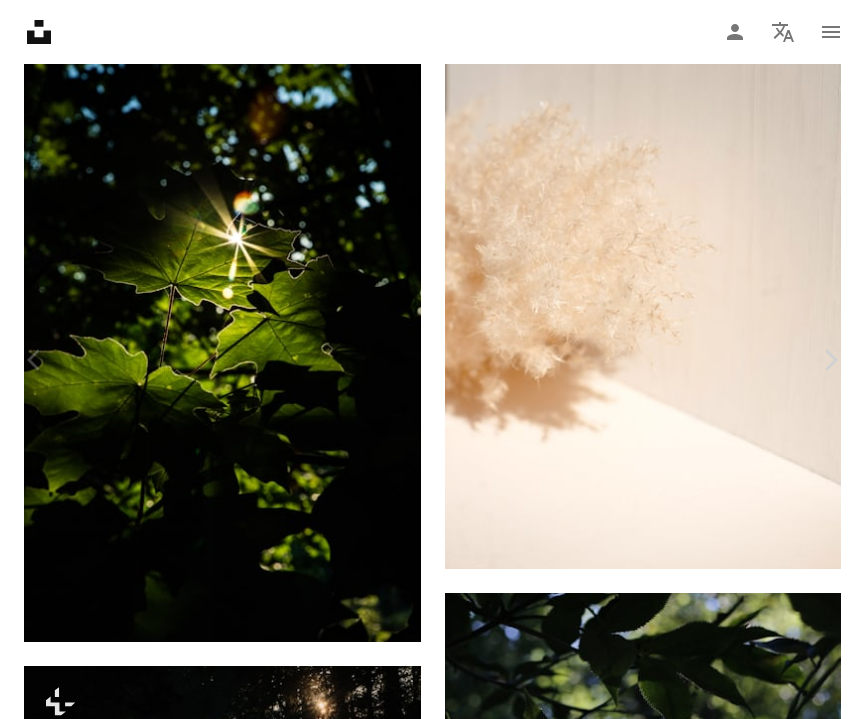 click on "An X shape Chevron left Chevron right Getty Images Pour Unsplash+ A heart A plus sign A lock Télécharger Zoom in A forward-right arrow Partager More Actions Calendar outlined Publiée le 30 août 2022 Safety Contenu cédé sous Licence Unsplash+ forêt gens adulte cascade photographie Seulment les adultes randonnée silhouette lumière du soleil dehors pin jour une personne routard rayon de soleil toute la longueur idyllique en silhouette Images Creative Commons Images associées Plus sign for Unsplash+ A heart A plus sign Ales Krivec Pour Unsplash+ A lock Télécharger Plus sign for Unsplash+ A heart A plus sign Eric Muhr Pour Unsplash+ A lock Télécharger Plus sign for Unsplash+ A heart A plus sign Michael T Pour Unsplash+ A lock Télécharger Plus sign for Unsplash+ A heart A plus sign Zdeněk Macháček Pour Unsplash+ A lock Télécharger Plus sign for Unsplash+ A heart A plus sign Ales Krivec Pour Unsplash+ A lock Télécharger Plus sign for Unsplash+ A heart A plus sign Johannes Kopf Pour" at bounding box center [432, 5491] 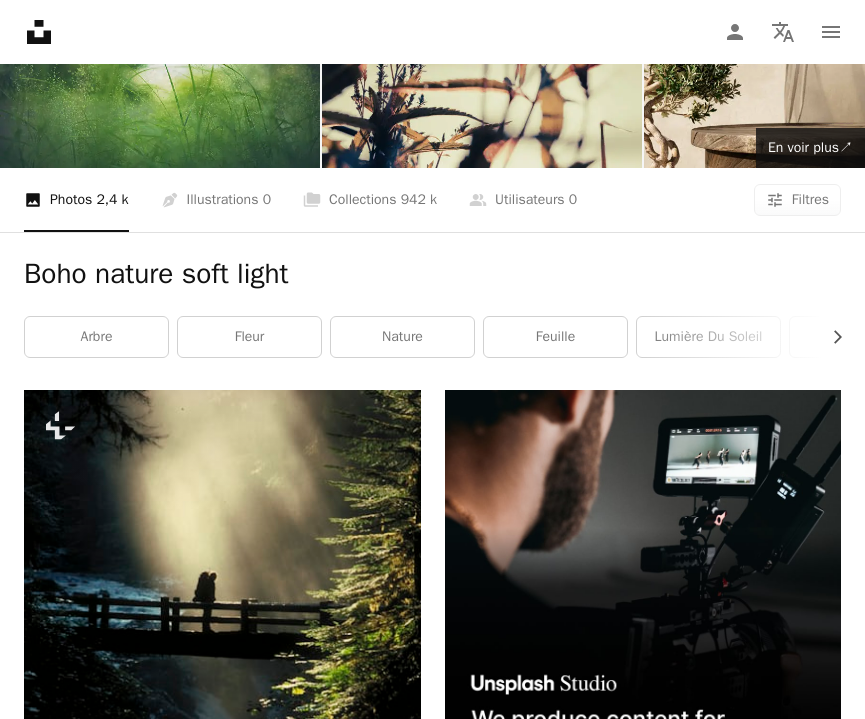 scroll, scrollTop: 123, scrollLeft: 0, axis: vertical 